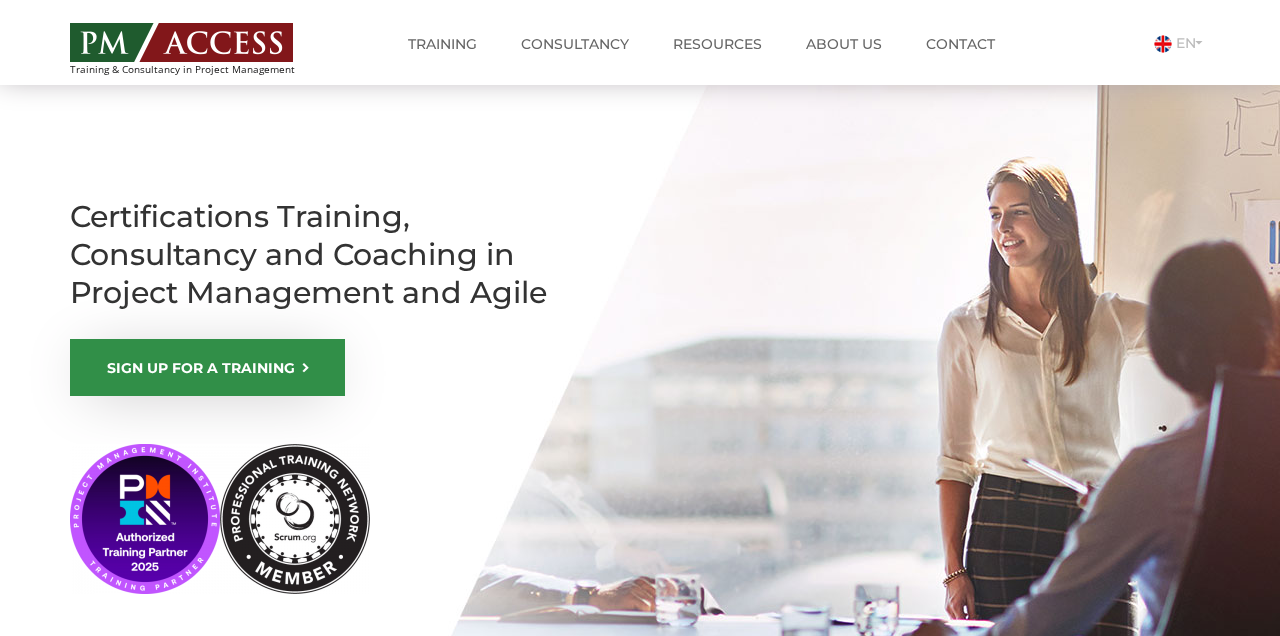 scroll, scrollTop: -22, scrollLeft: 0, axis: vertical 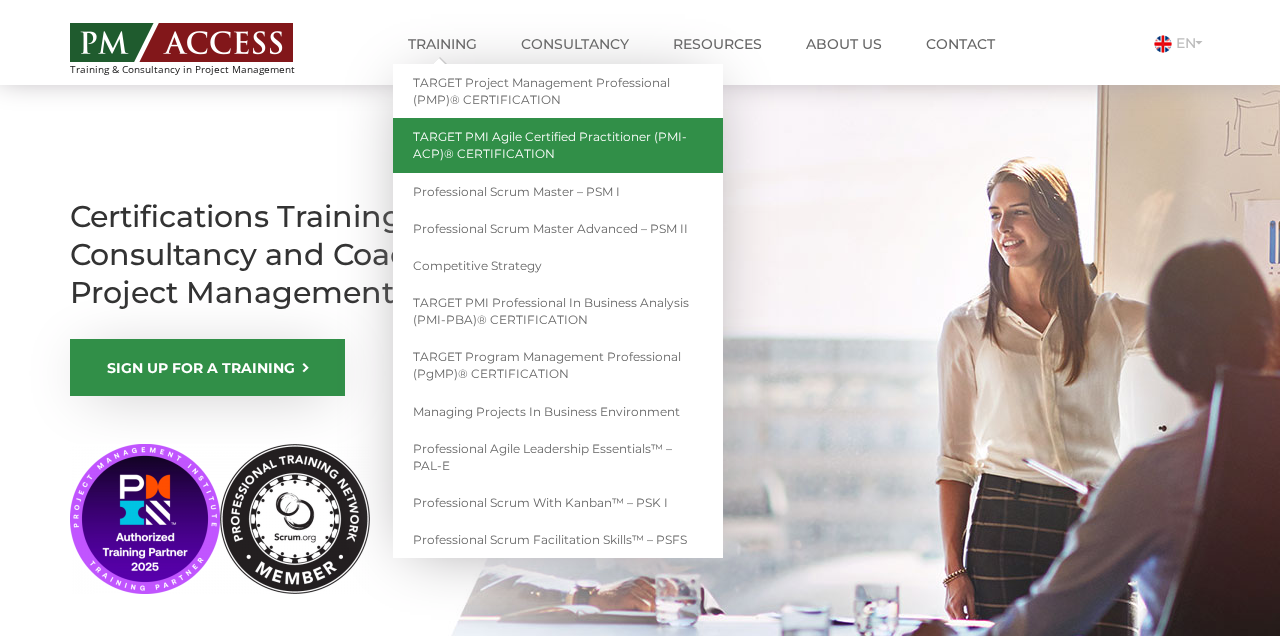 click on "TARGET PMI Agile Certified Practitioner (PMI-ACP)® CERTIFICATION" at bounding box center [558, 145] 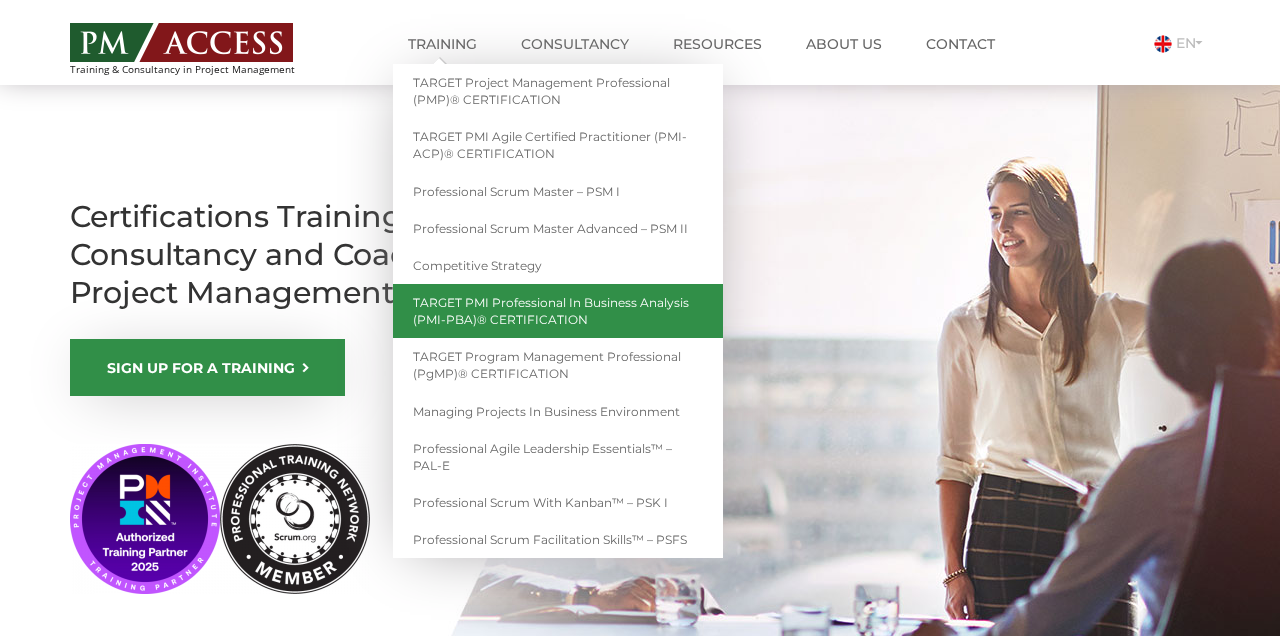 click on "TARGET PMI Professional in Business Analysis (PMI-PBA)® CERTIFICATION" at bounding box center [558, 311] 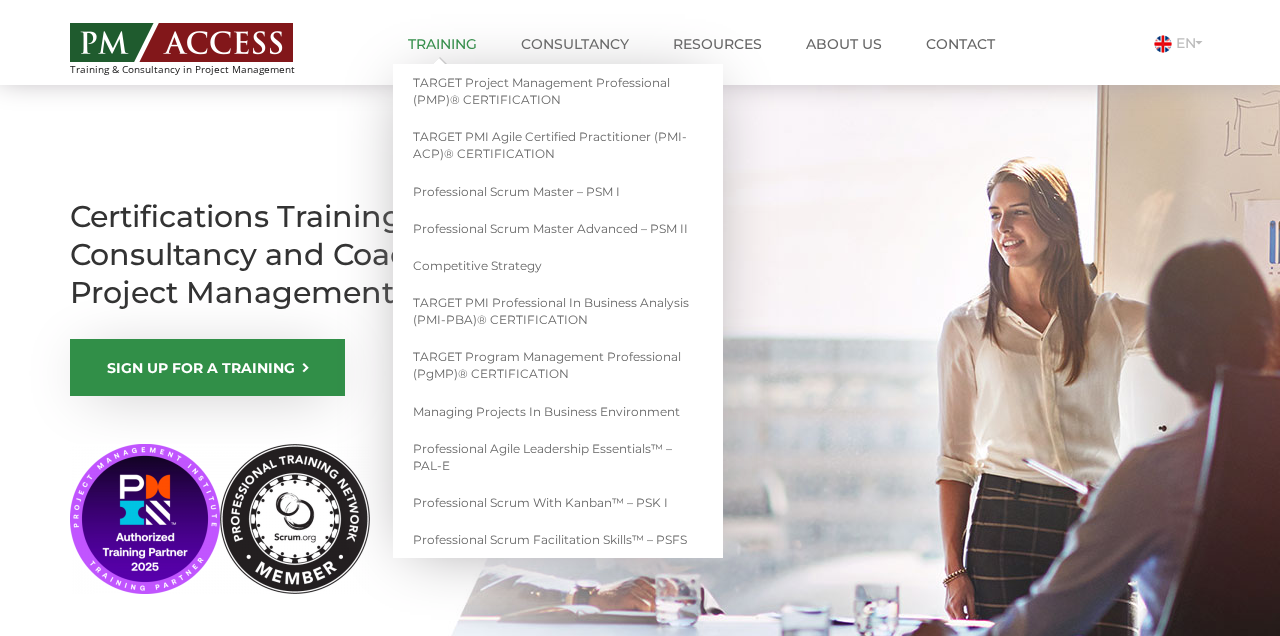 click on "Training" at bounding box center (442, 44) 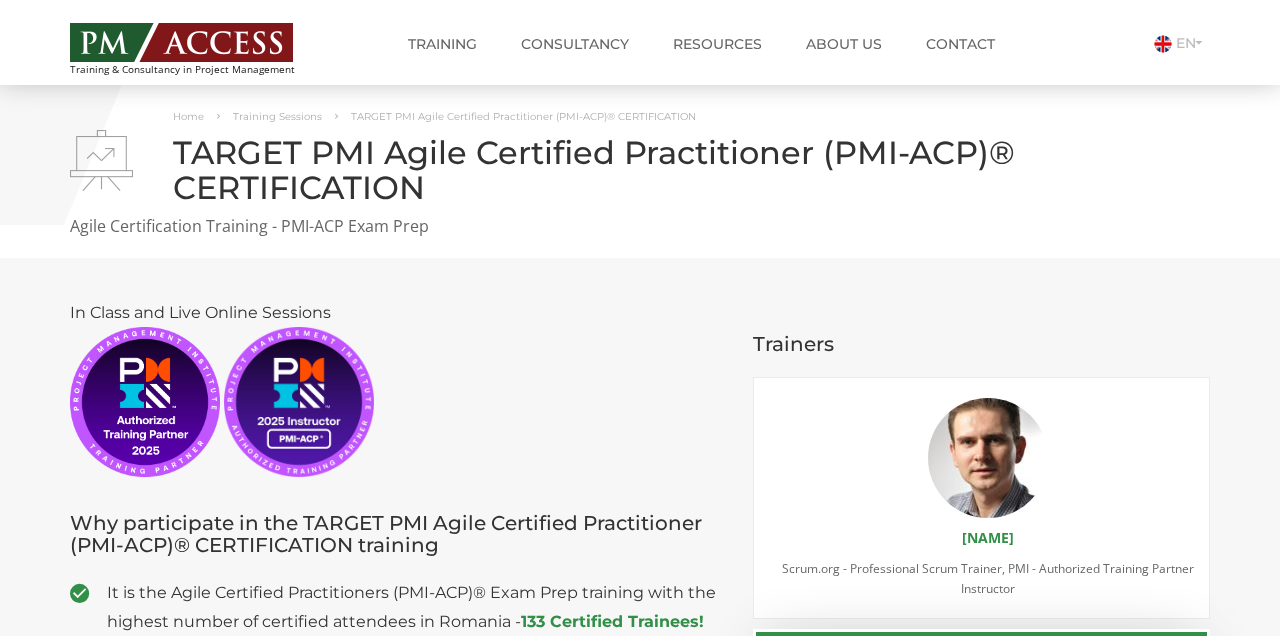 scroll, scrollTop: 0, scrollLeft: 0, axis: both 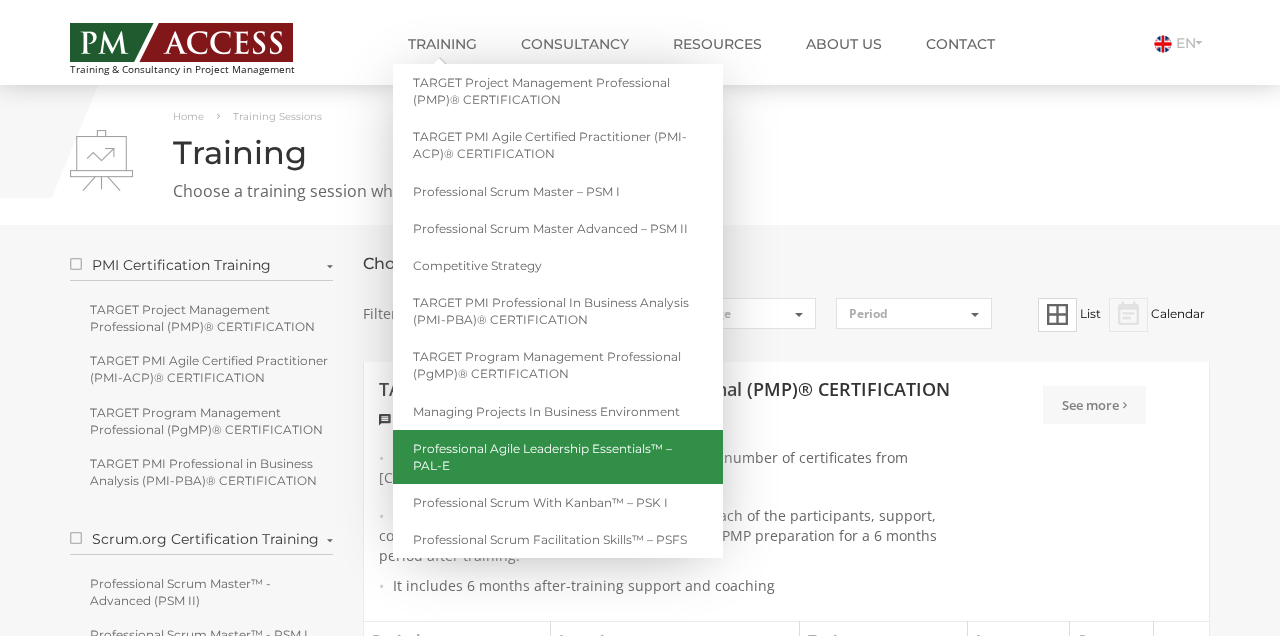 click on "Professional Agile Leadership Essentials™ – PAL-E" at bounding box center [558, 457] 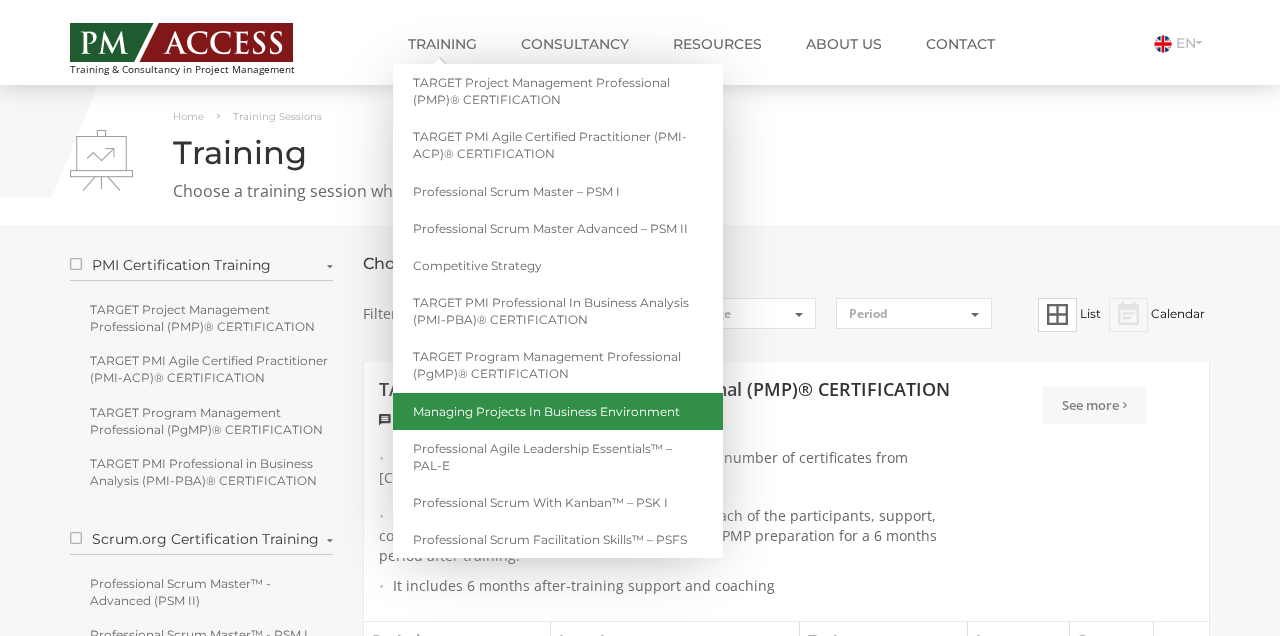 click on "Managing Projects in Business Environment" at bounding box center [558, 411] 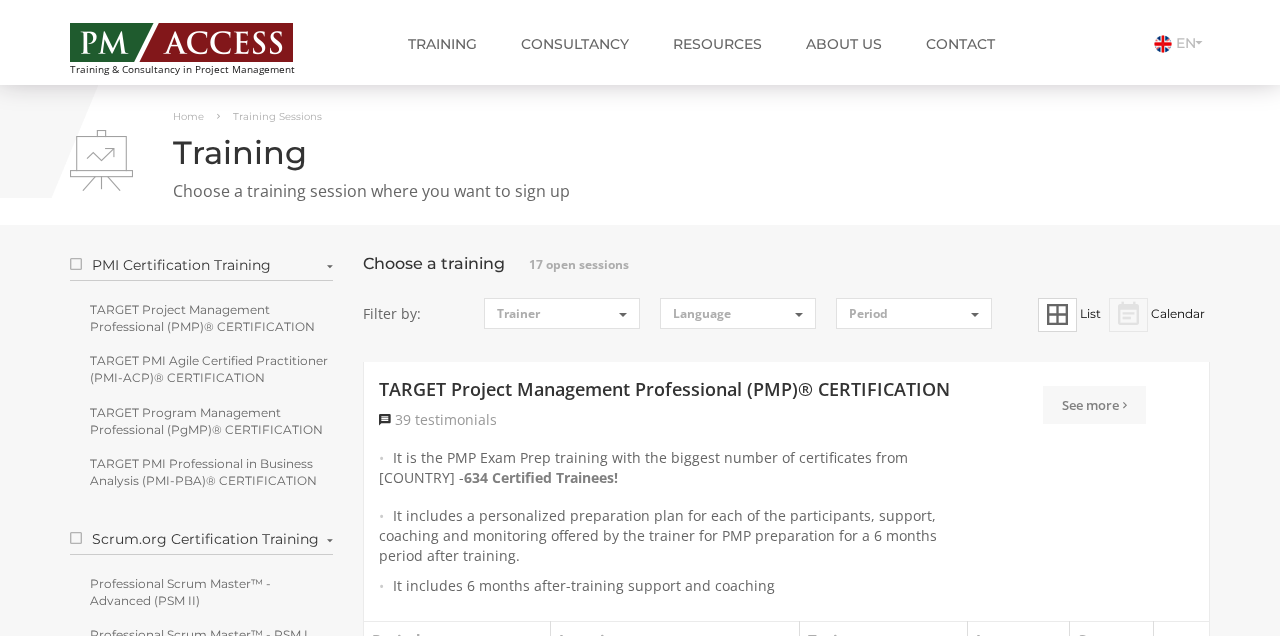 scroll, scrollTop: 0, scrollLeft: 0, axis: both 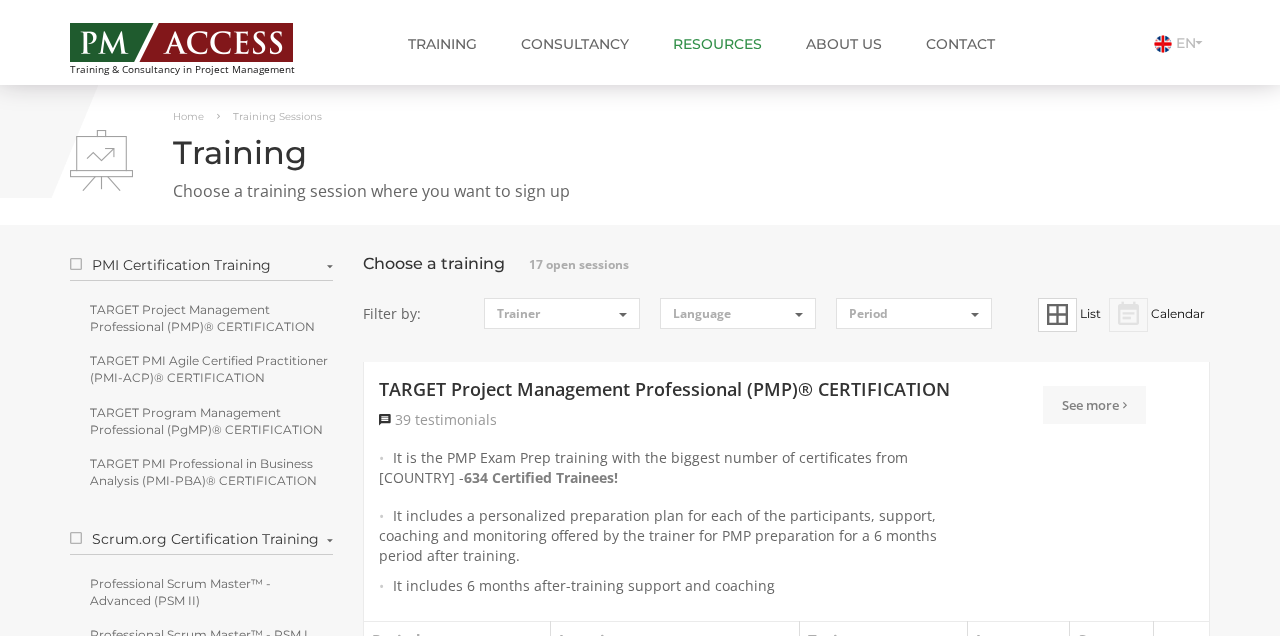 click on "Resources" at bounding box center (717, 44) 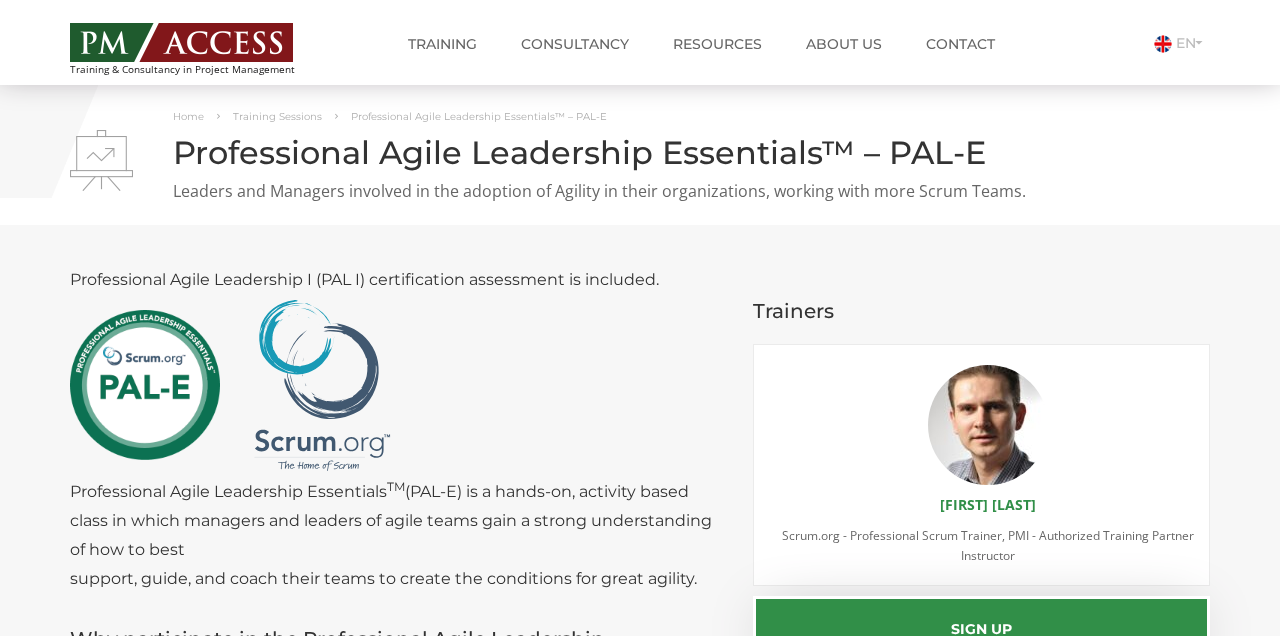 scroll, scrollTop: 0, scrollLeft: 0, axis: both 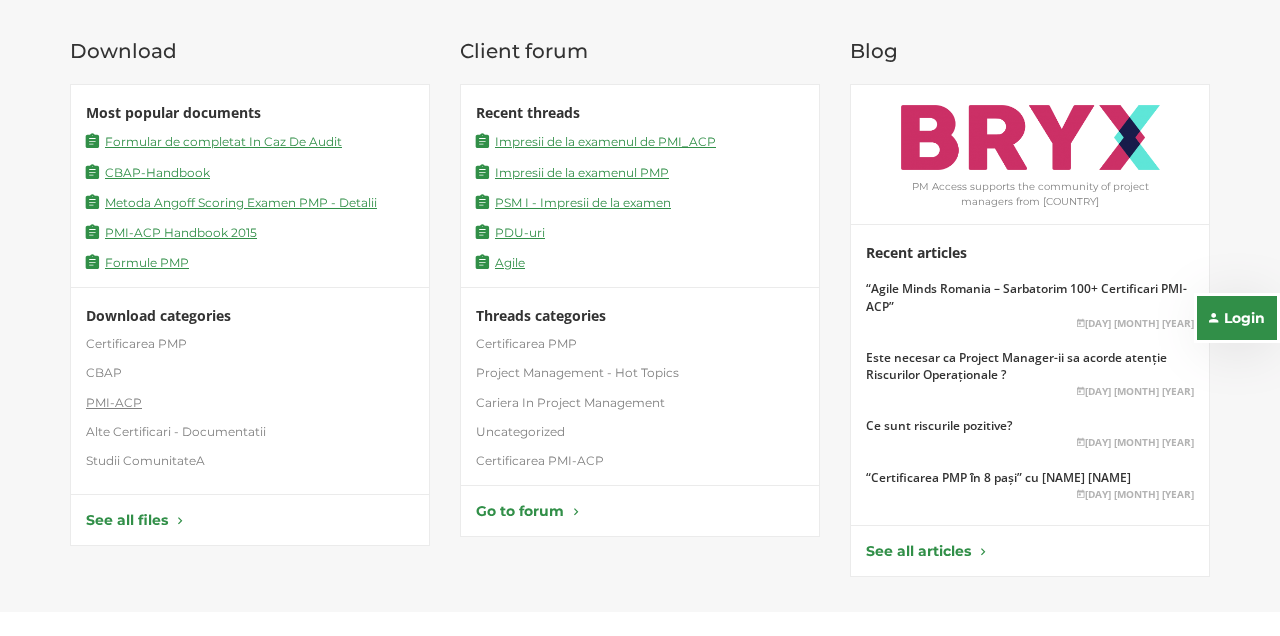 click on "PMI-ACP" at bounding box center (114, 402) 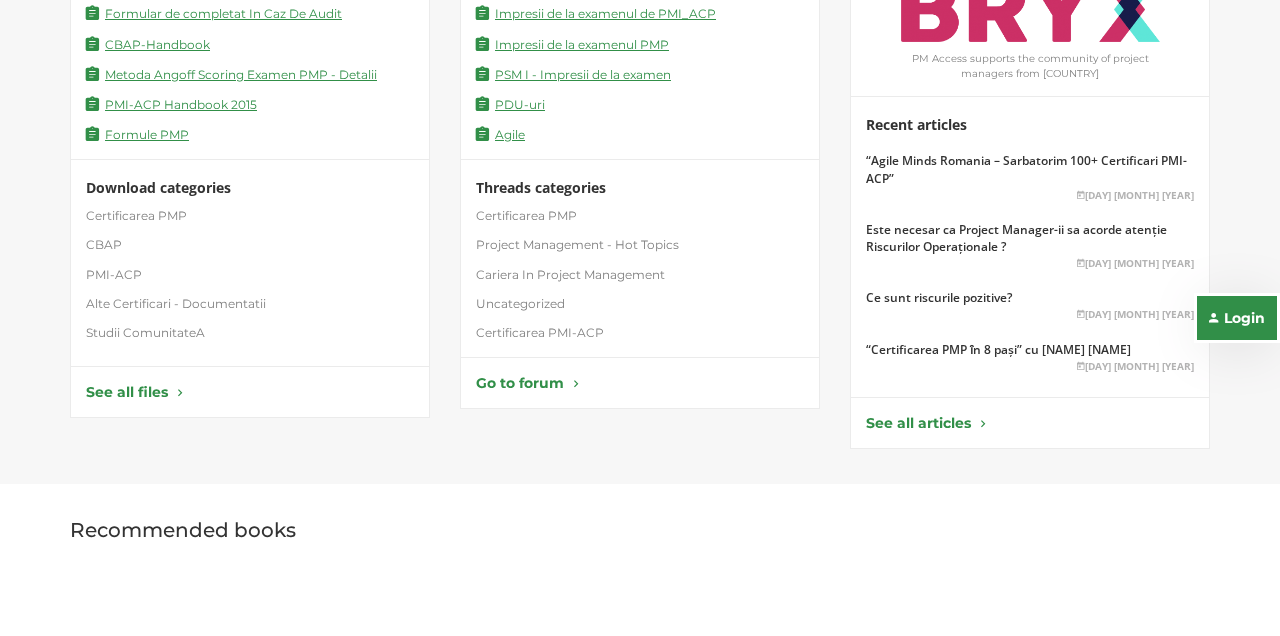 scroll, scrollTop: 473, scrollLeft: 0, axis: vertical 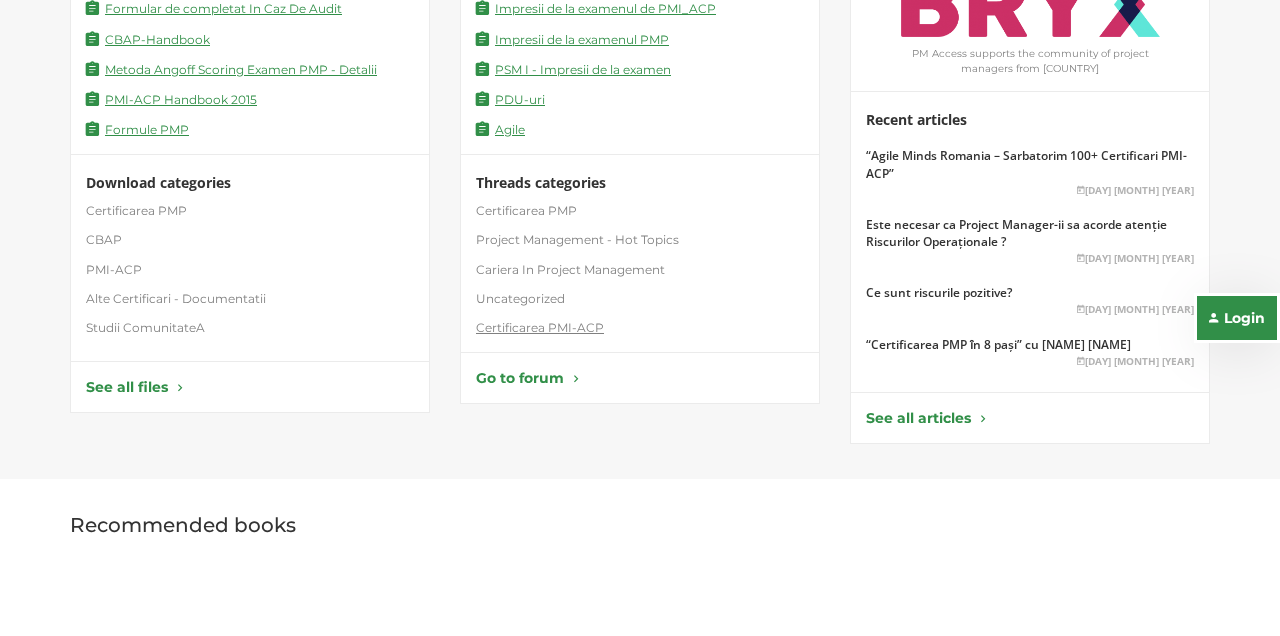 click on "Certificarea PMI-ACP" at bounding box center (540, 327) 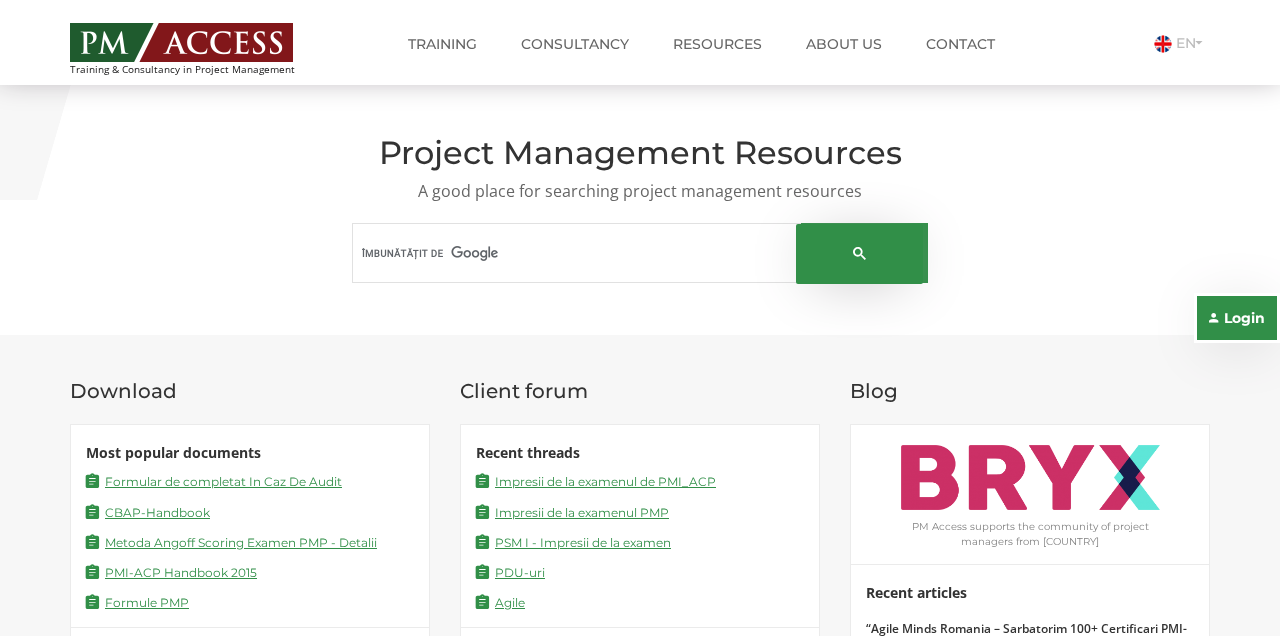 scroll, scrollTop: 0, scrollLeft: 0, axis: both 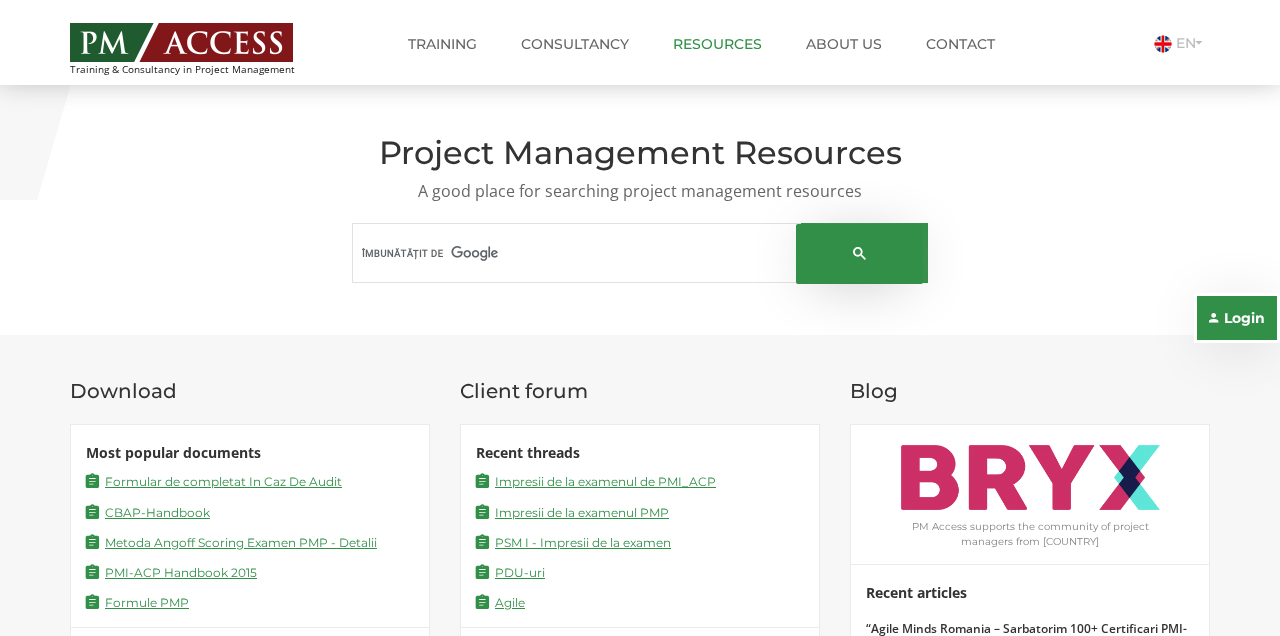 click on "Resources" at bounding box center (717, 44) 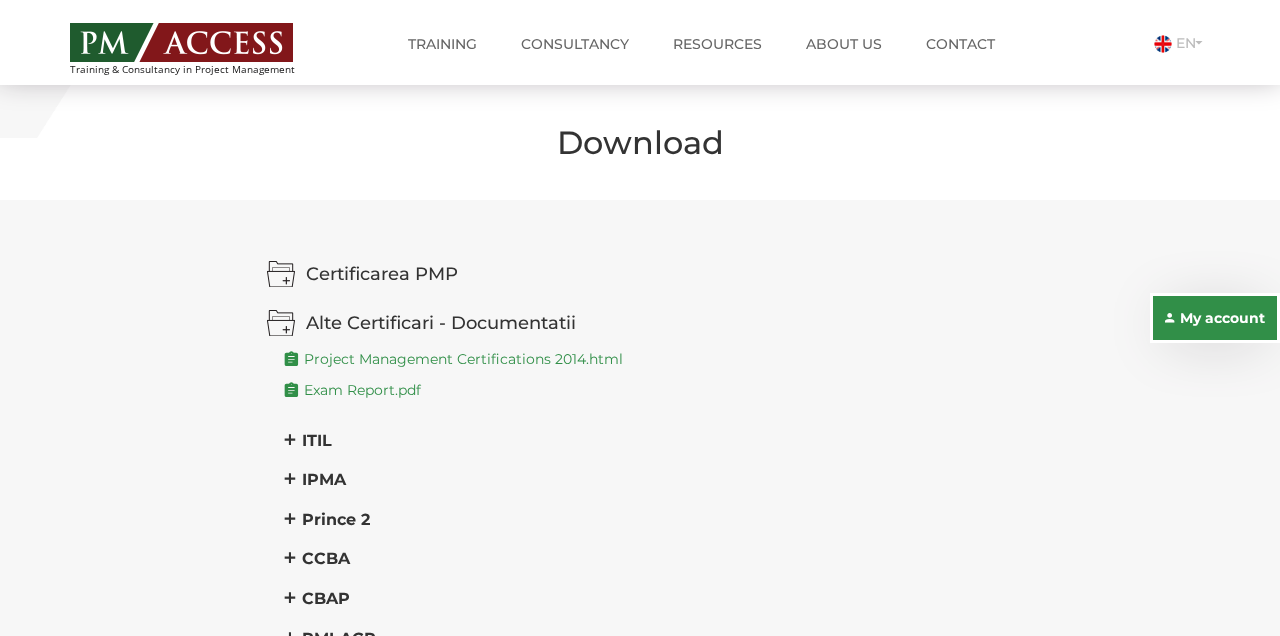 scroll, scrollTop: 624, scrollLeft: 0, axis: vertical 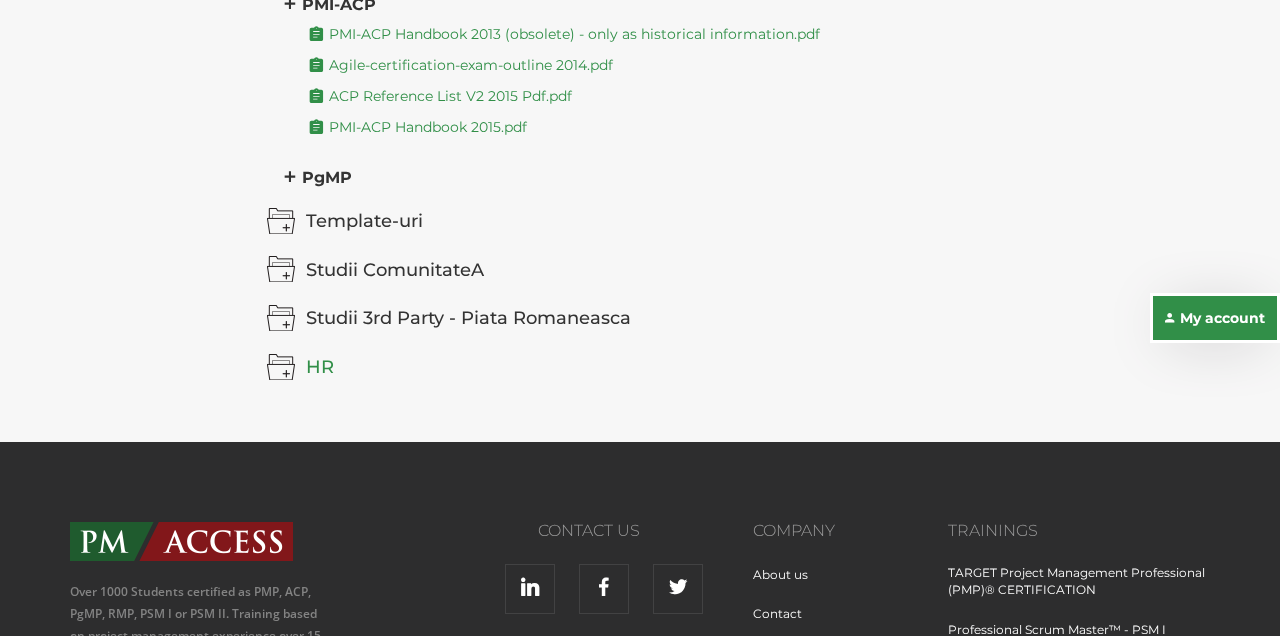 click on "HR" at bounding box center [660, 367] 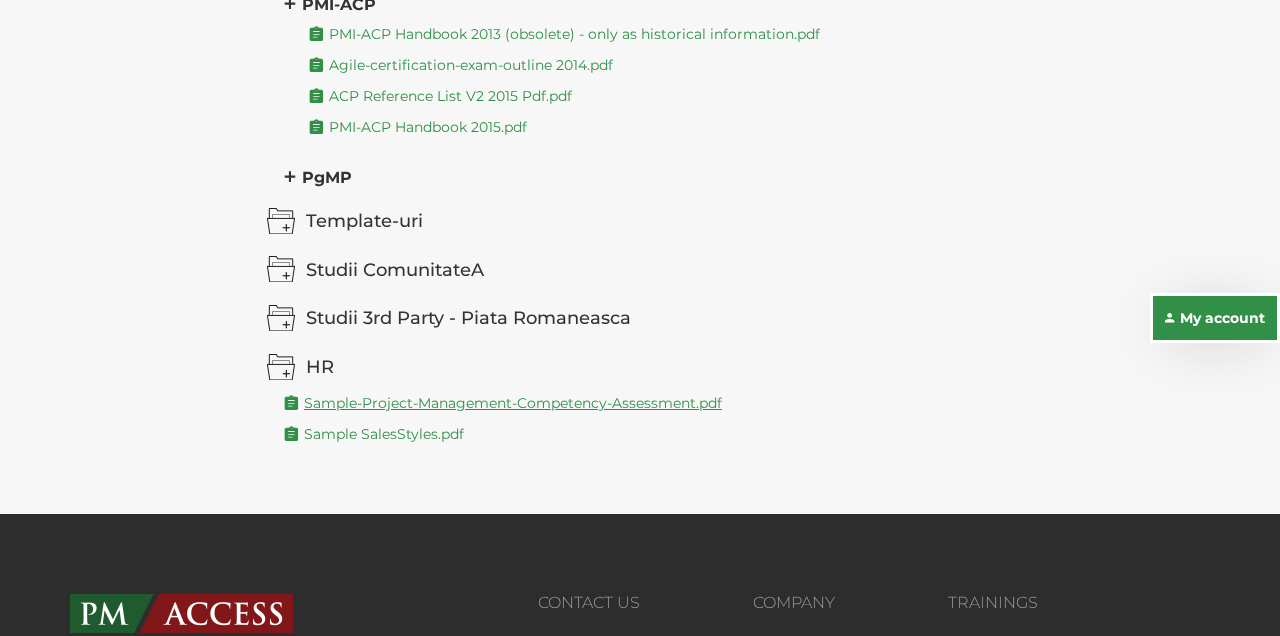 click on "Sample-Project-Management-Competency-Assessment.pdf" at bounding box center [503, 402] 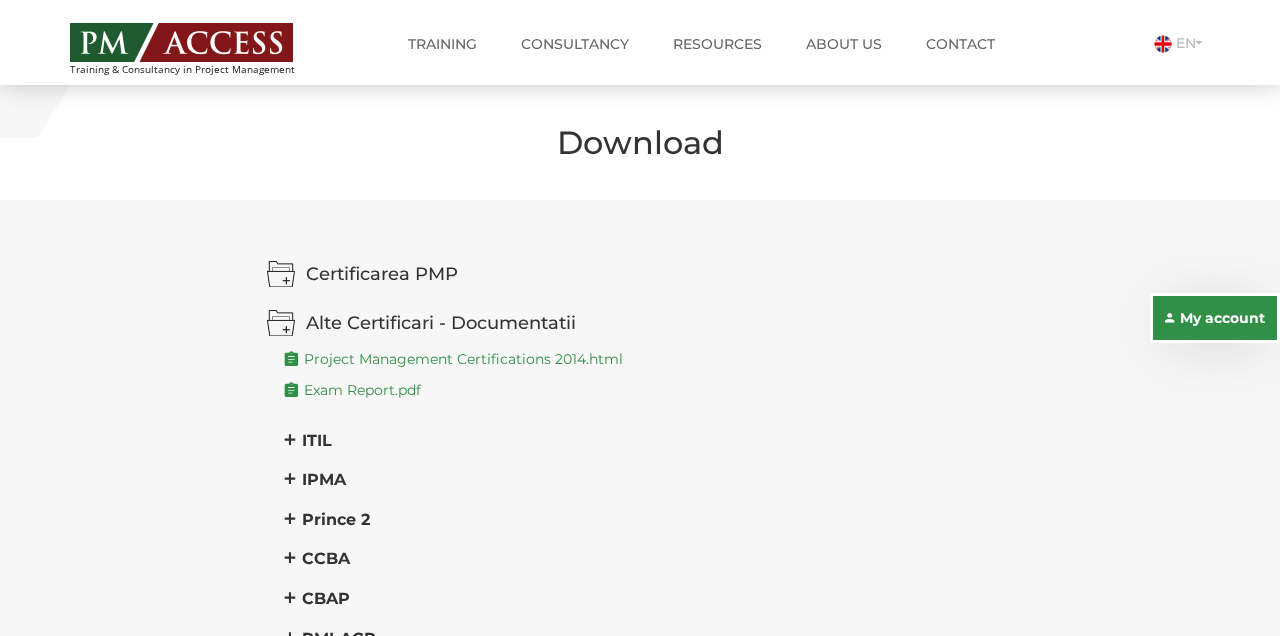 scroll, scrollTop: 0, scrollLeft: 0, axis: both 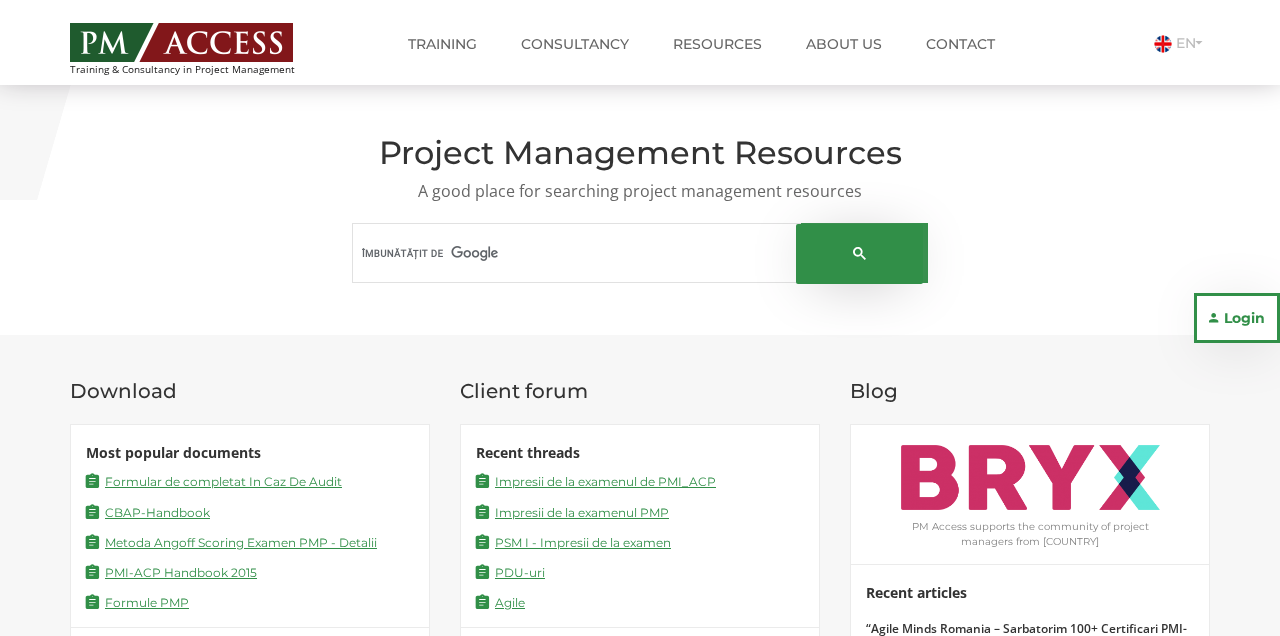 click on "Login" at bounding box center [1237, 318] 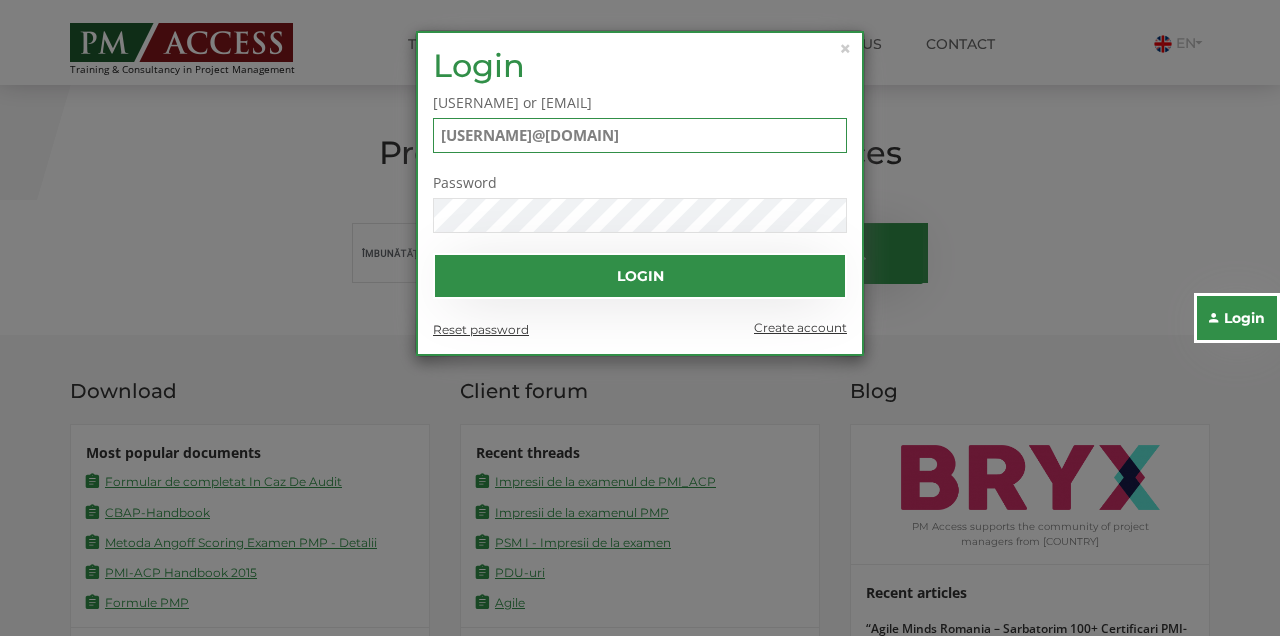 type on "maria.cioban2010@yahoo.com" 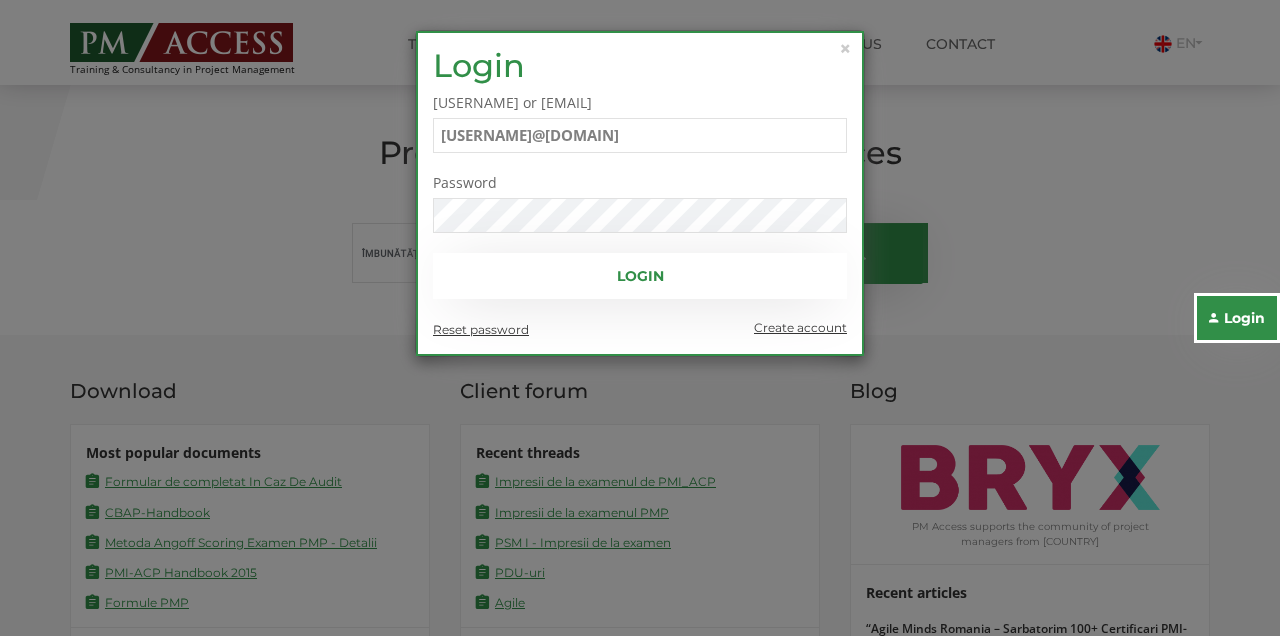 click on "Login" at bounding box center [640, 276] 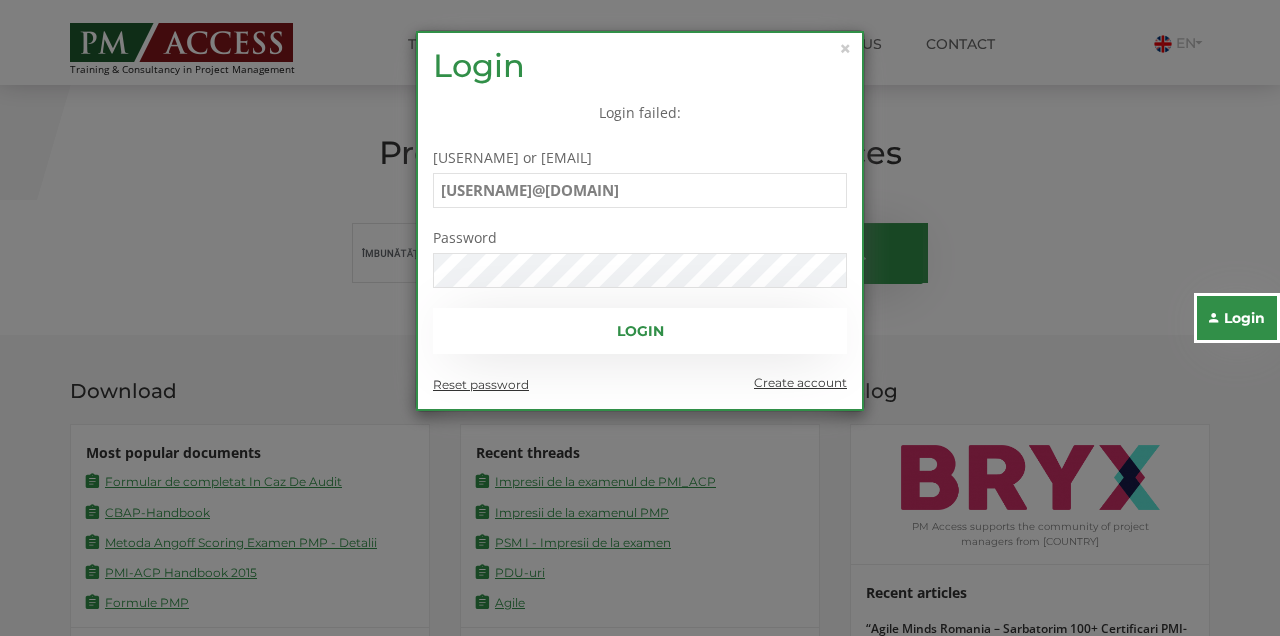 click on "Login" at bounding box center (640, 331) 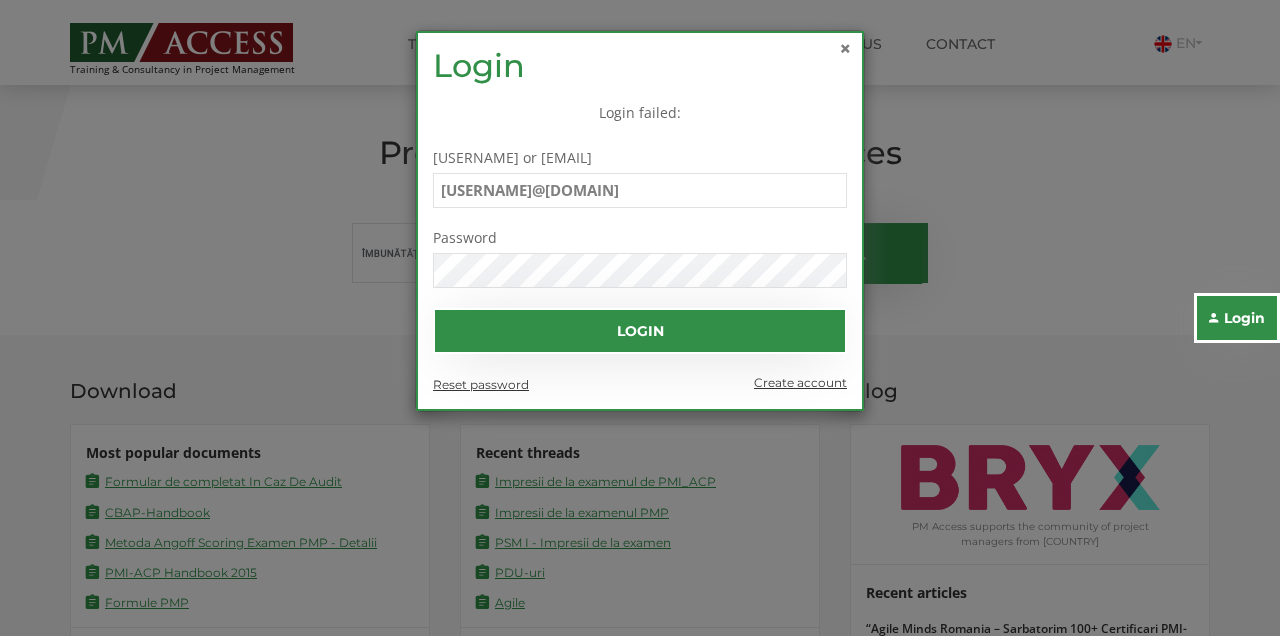 click on "×" at bounding box center [845, 48] 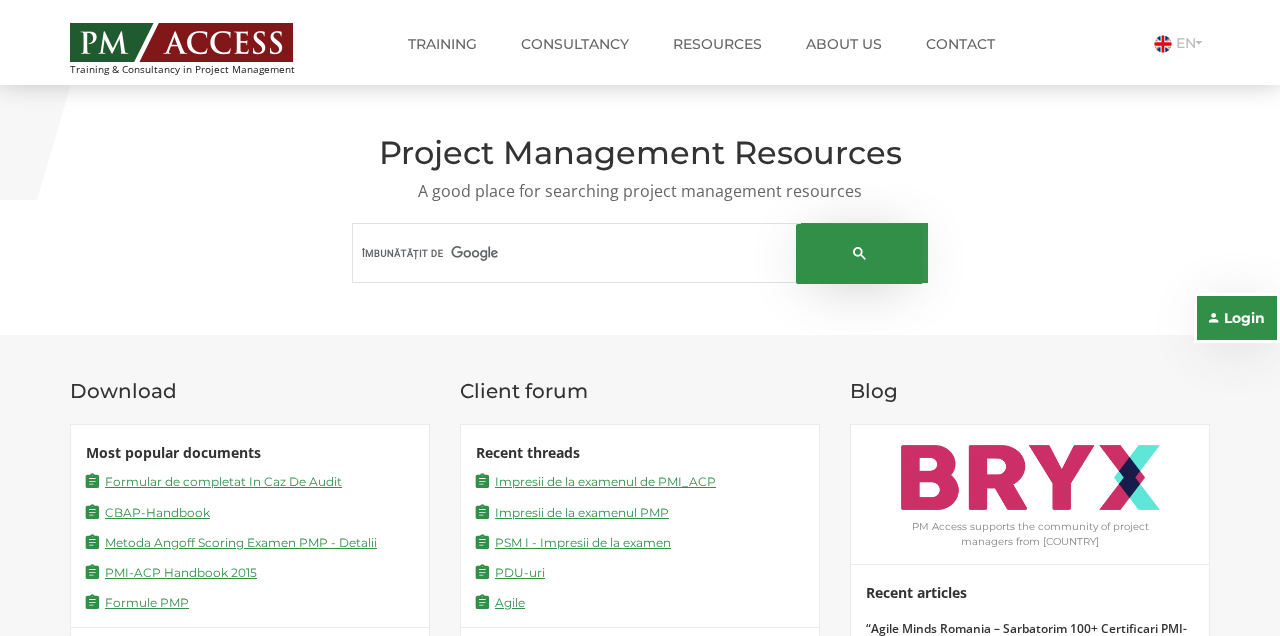 scroll, scrollTop: 0, scrollLeft: 0, axis: both 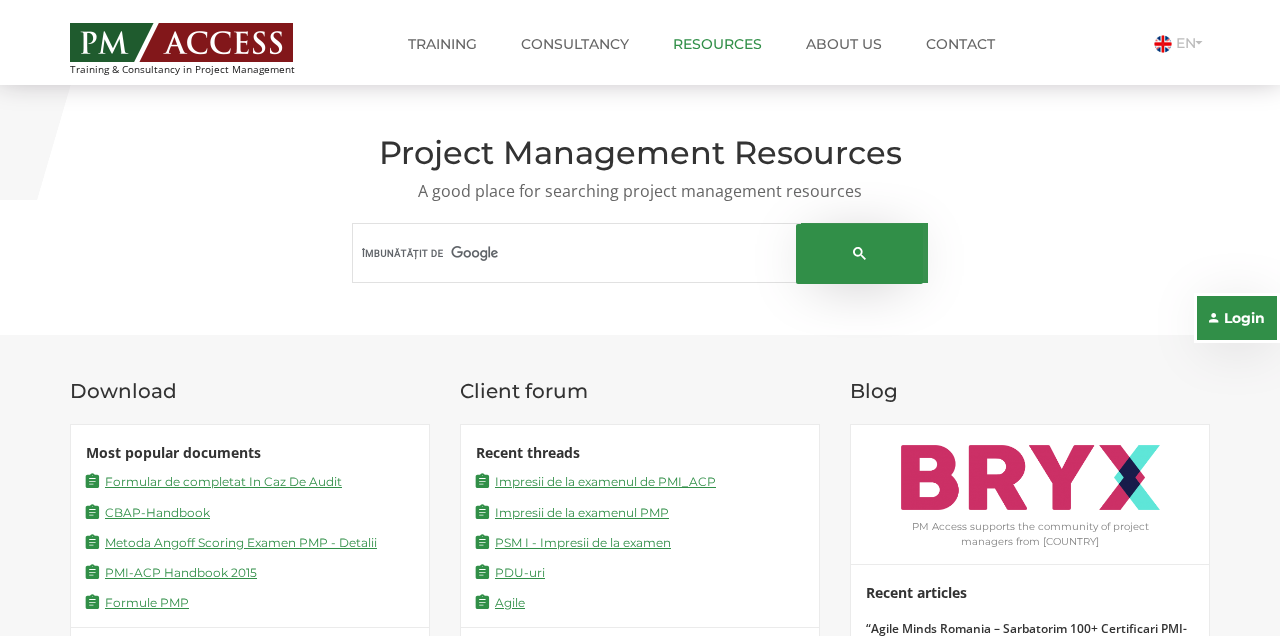 click on "Resources" at bounding box center [717, 44] 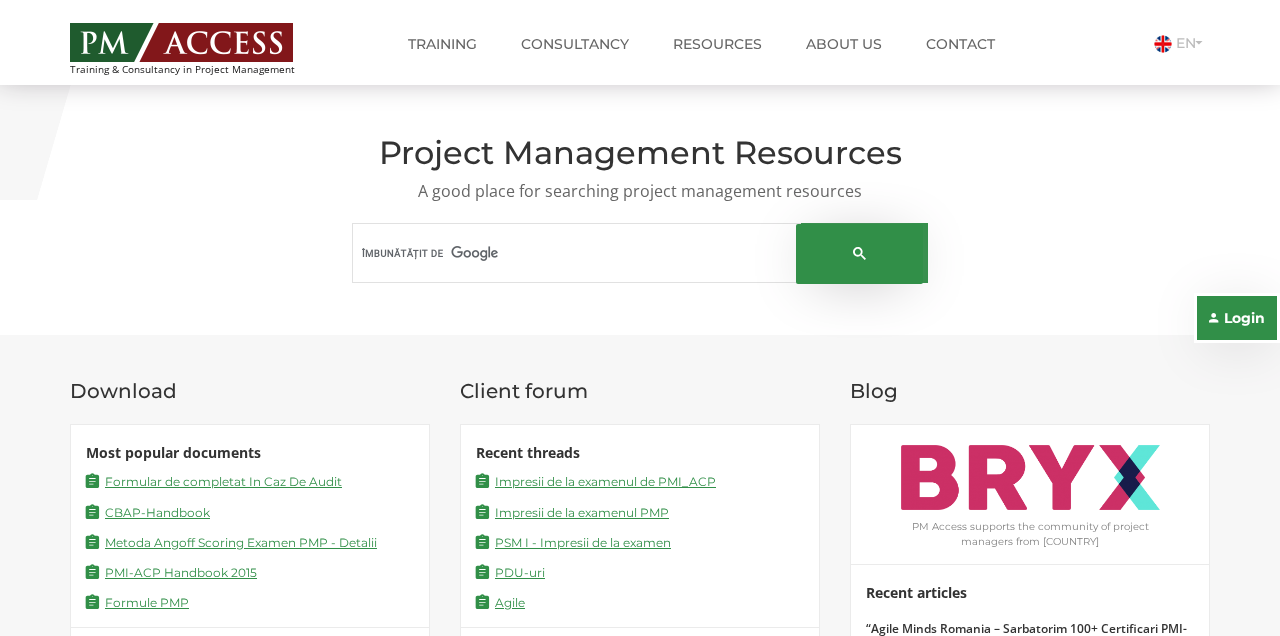 scroll, scrollTop: 0, scrollLeft: 0, axis: both 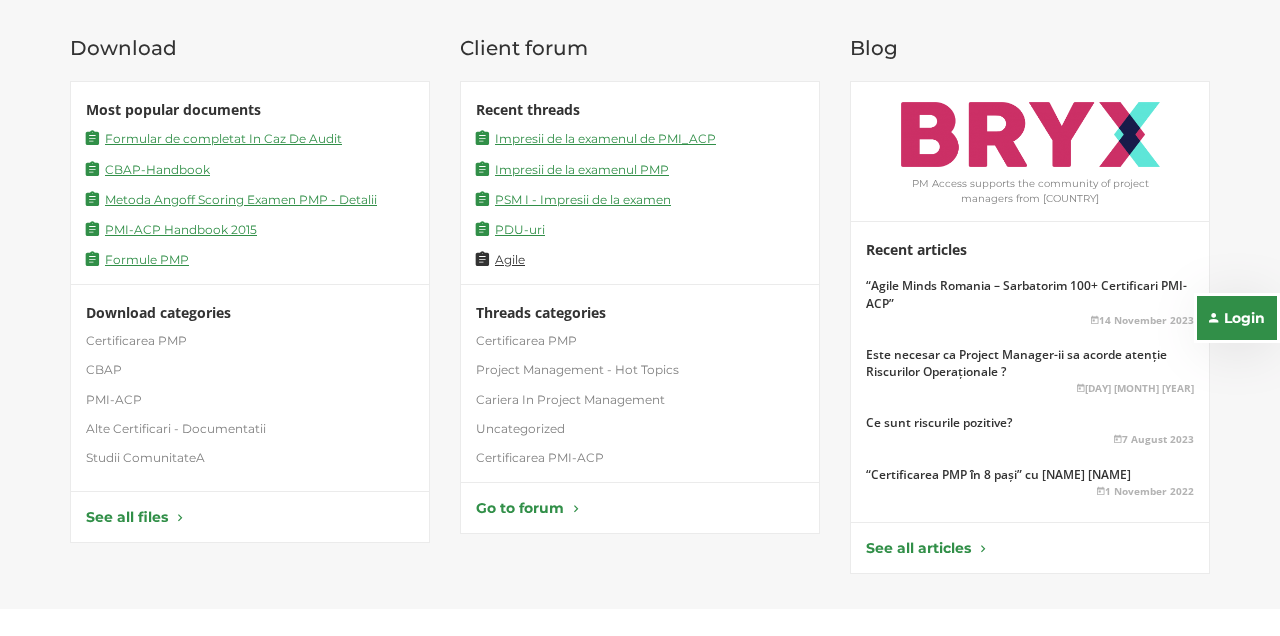 click on "Agile" at bounding box center (500, 258) 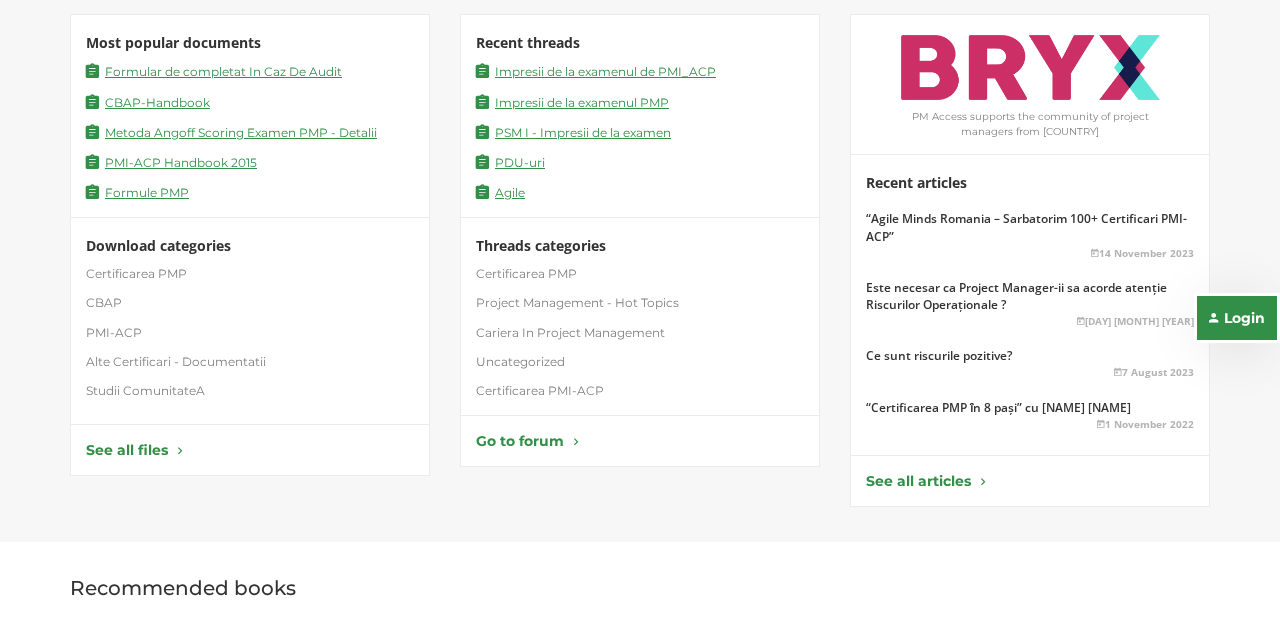 scroll, scrollTop: 412, scrollLeft: 0, axis: vertical 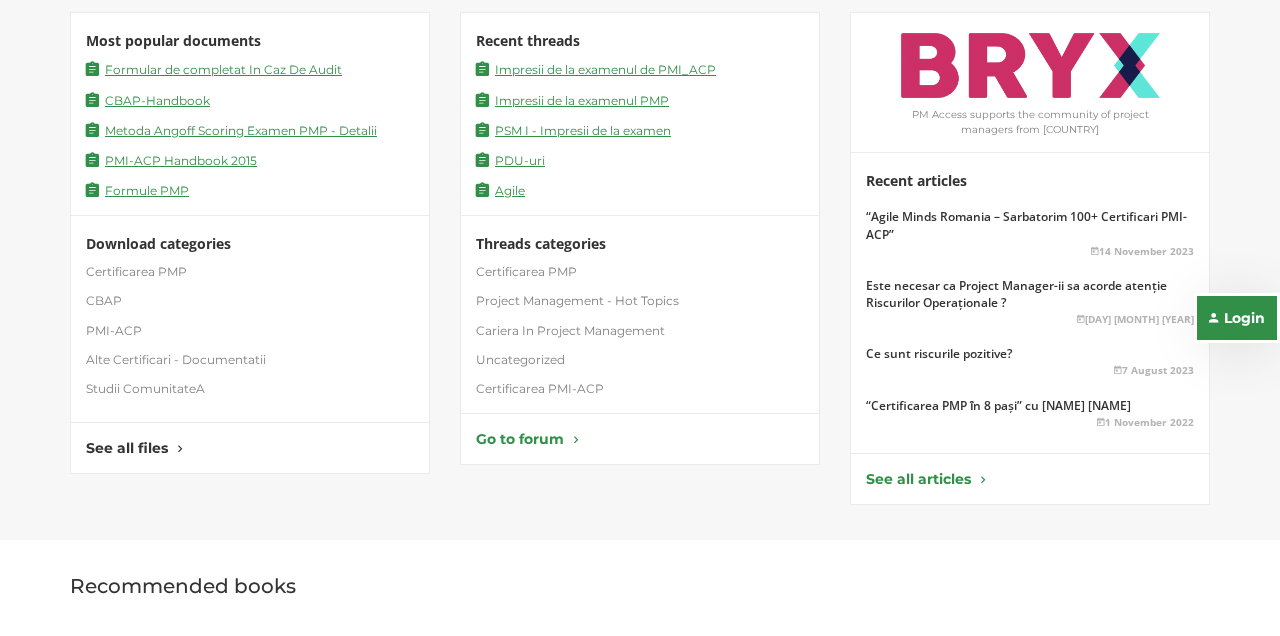 click on "See all files" at bounding box center (250, 448) 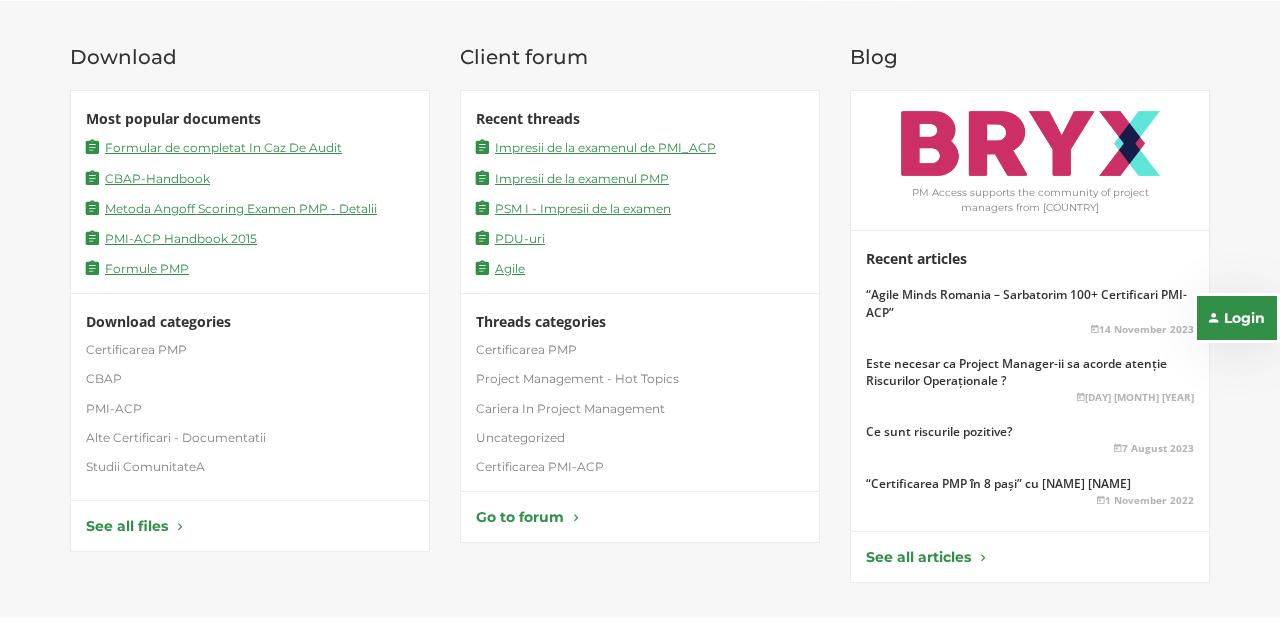 scroll, scrollTop: 371, scrollLeft: 0, axis: vertical 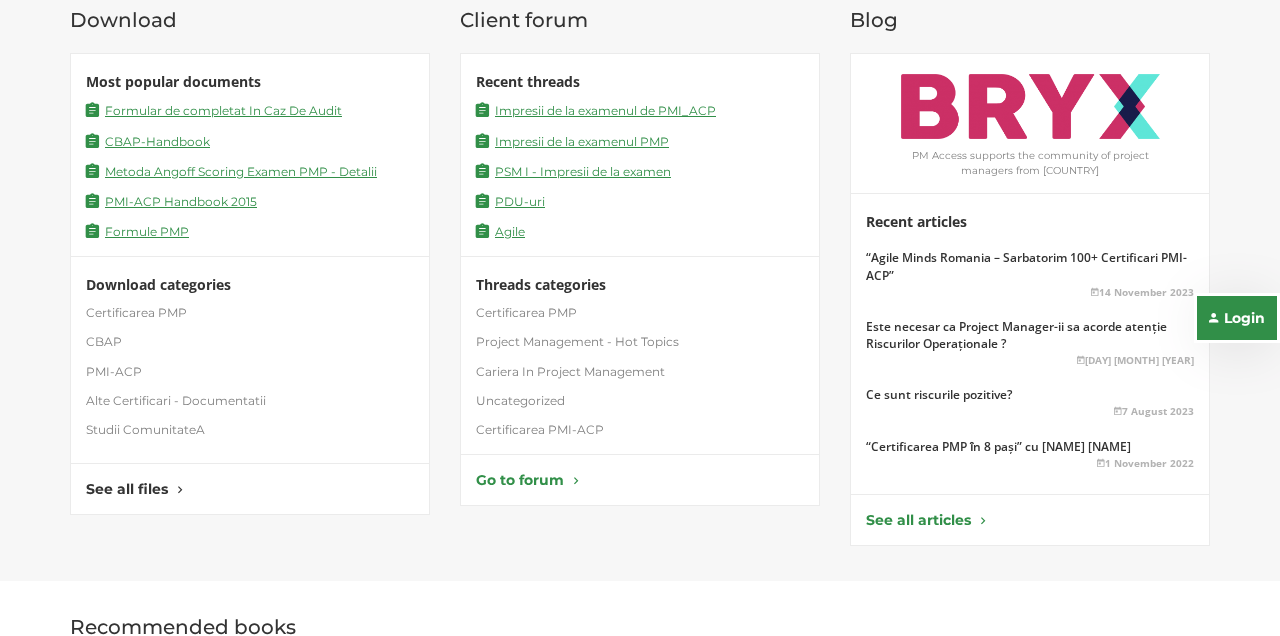click on "See all files" at bounding box center [250, 489] 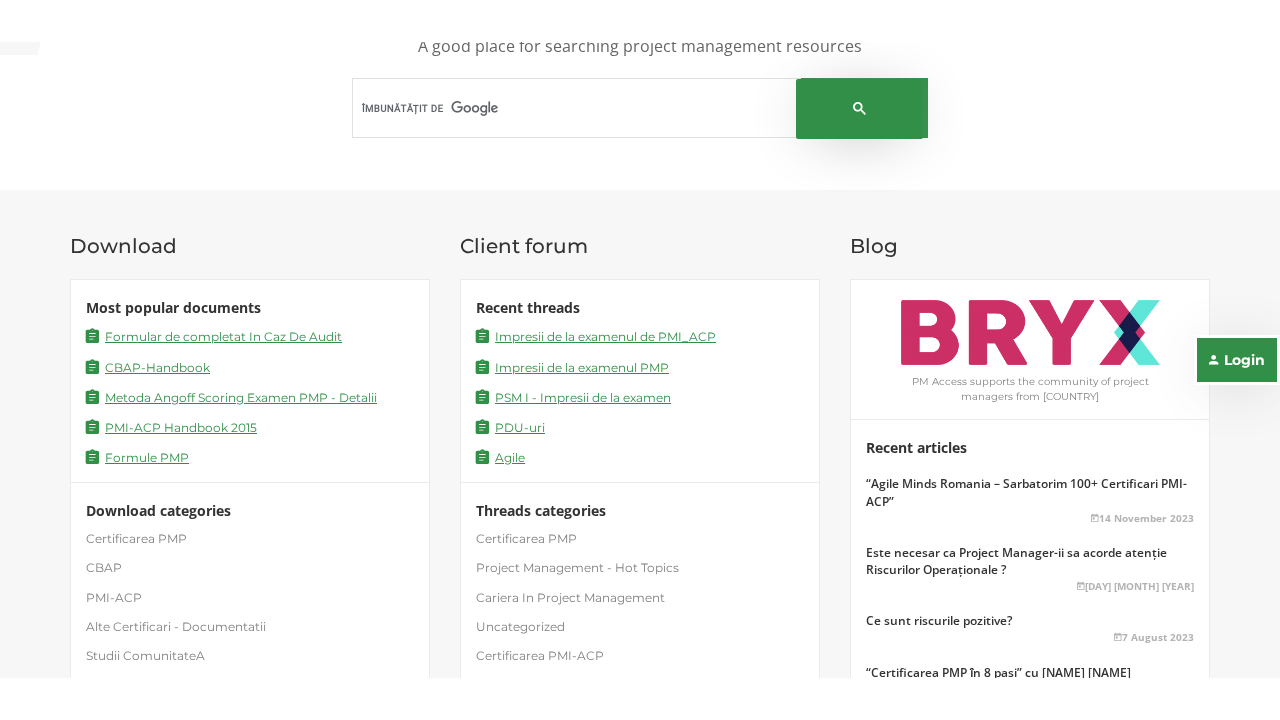 scroll, scrollTop: 239, scrollLeft: 0, axis: vertical 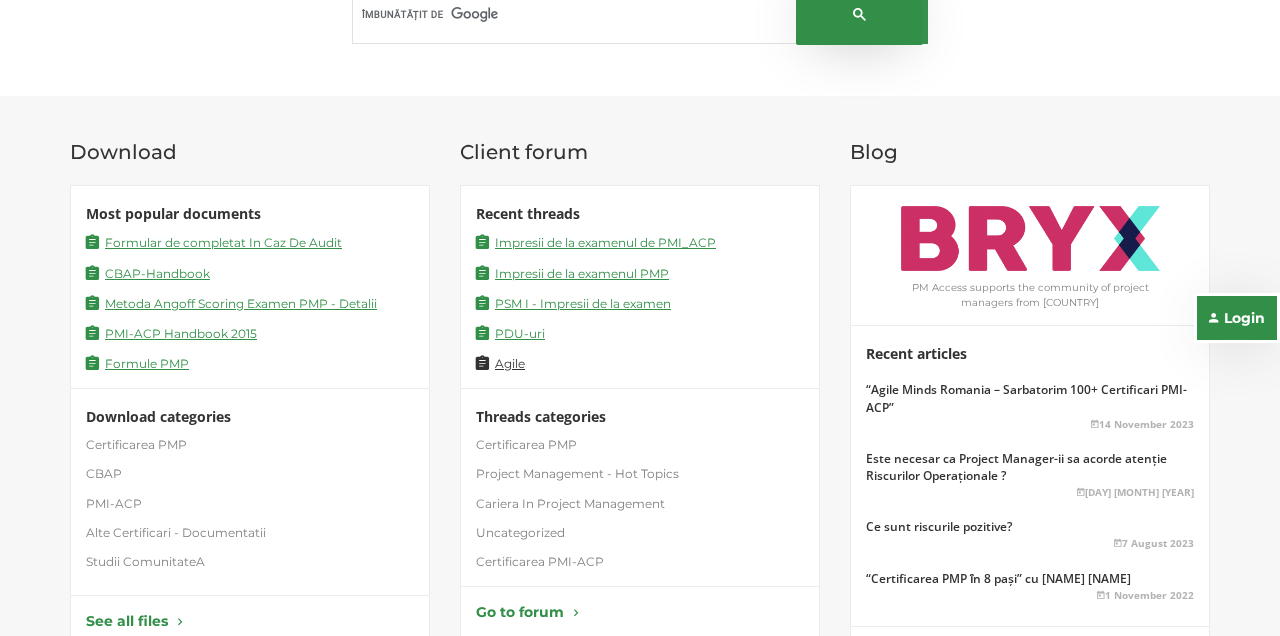 click on "Agile" at bounding box center (500, 362) 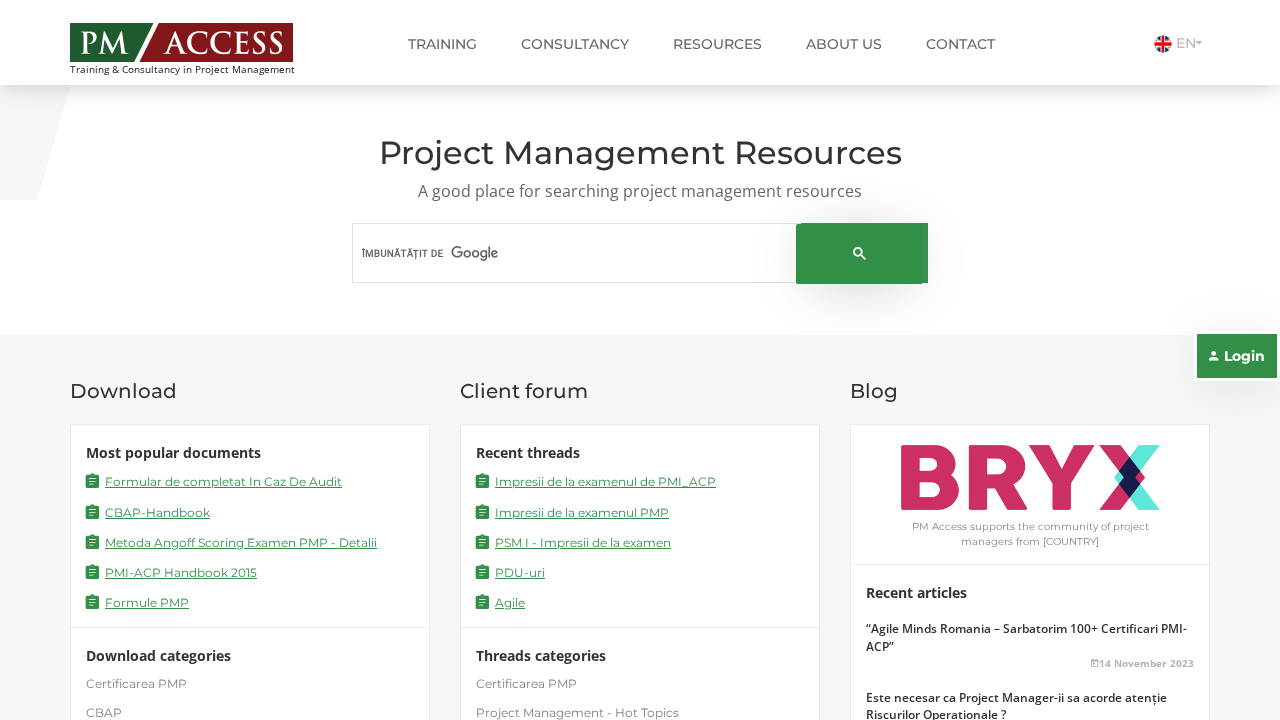 scroll, scrollTop: 0, scrollLeft: 0, axis: both 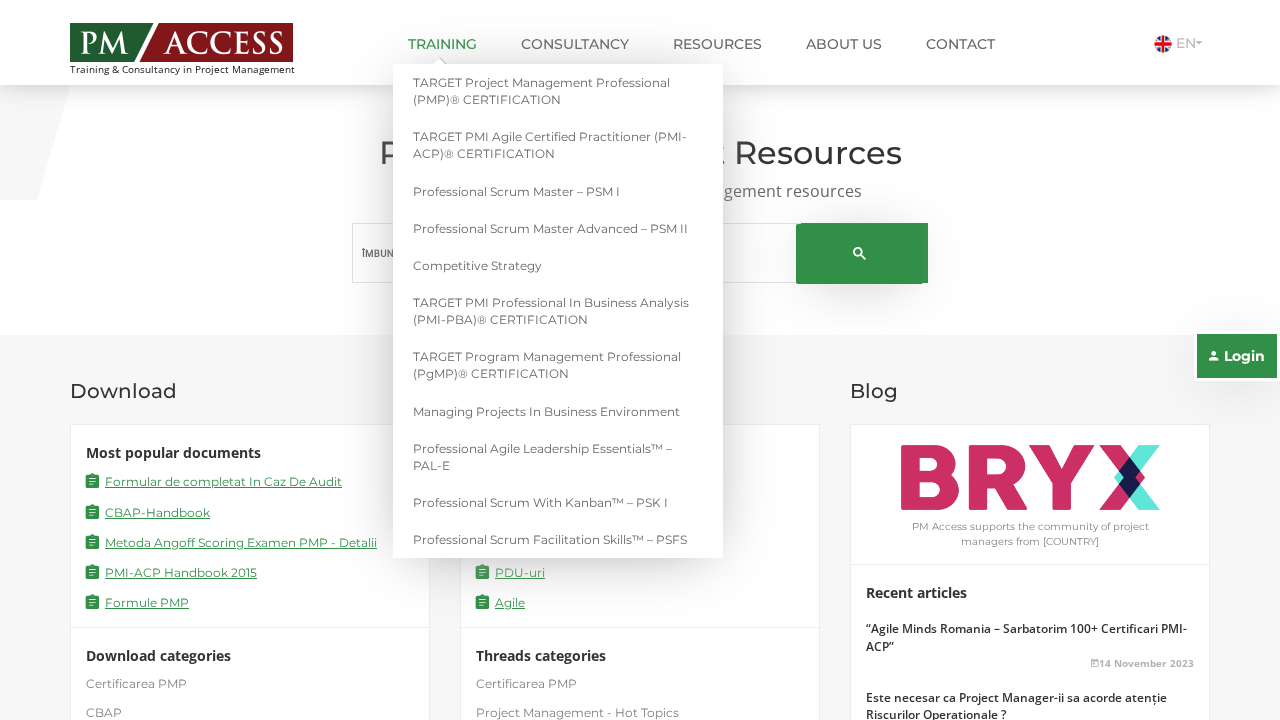 click on "Training" at bounding box center (442, 44) 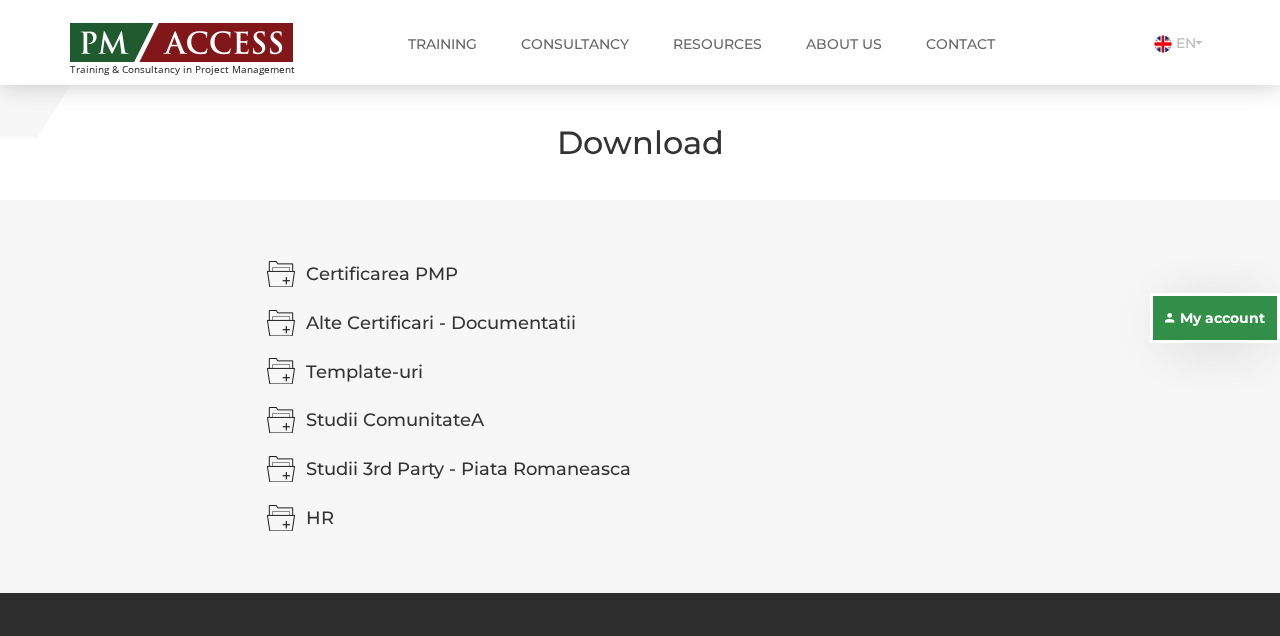 scroll, scrollTop: 0, scrollLeft: 0, axis: both 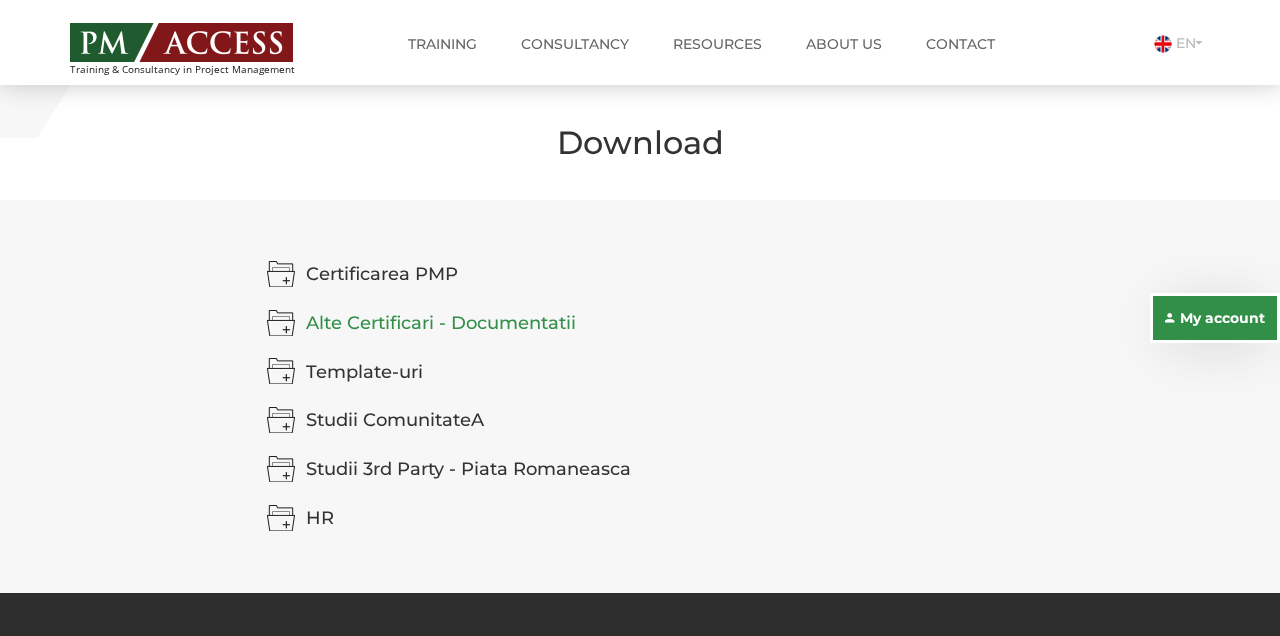 click at bounding box center (281, 322) 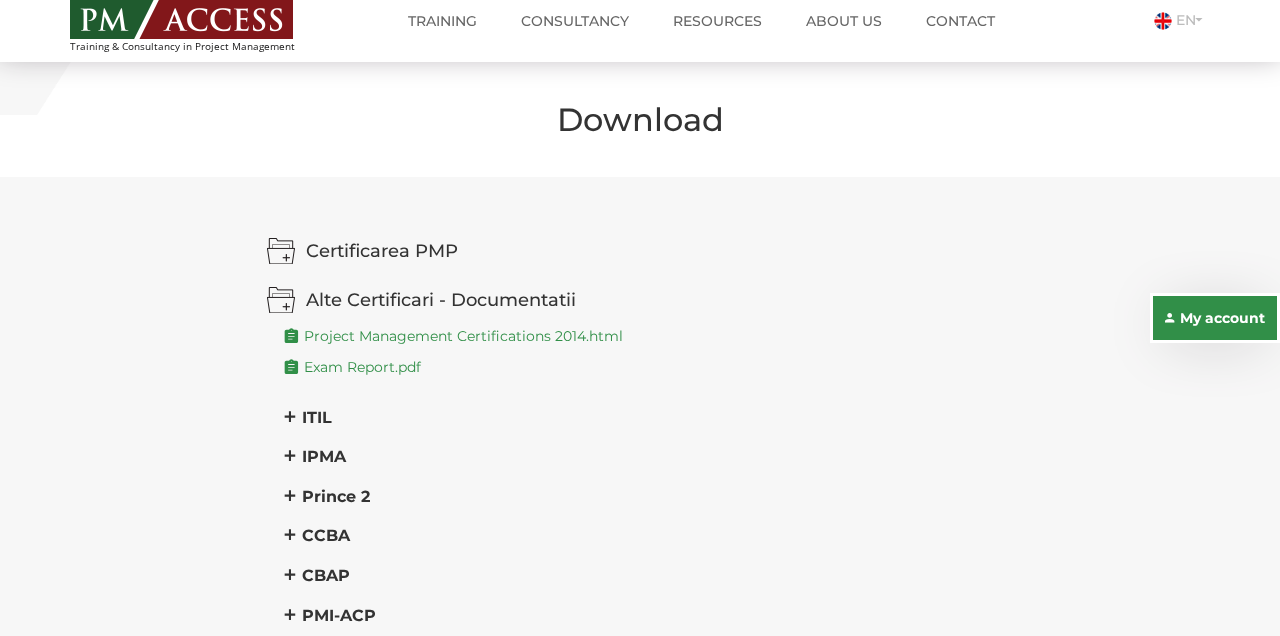 scroll, scrollTop: 24, scrollLeft: 0, axis: vertical 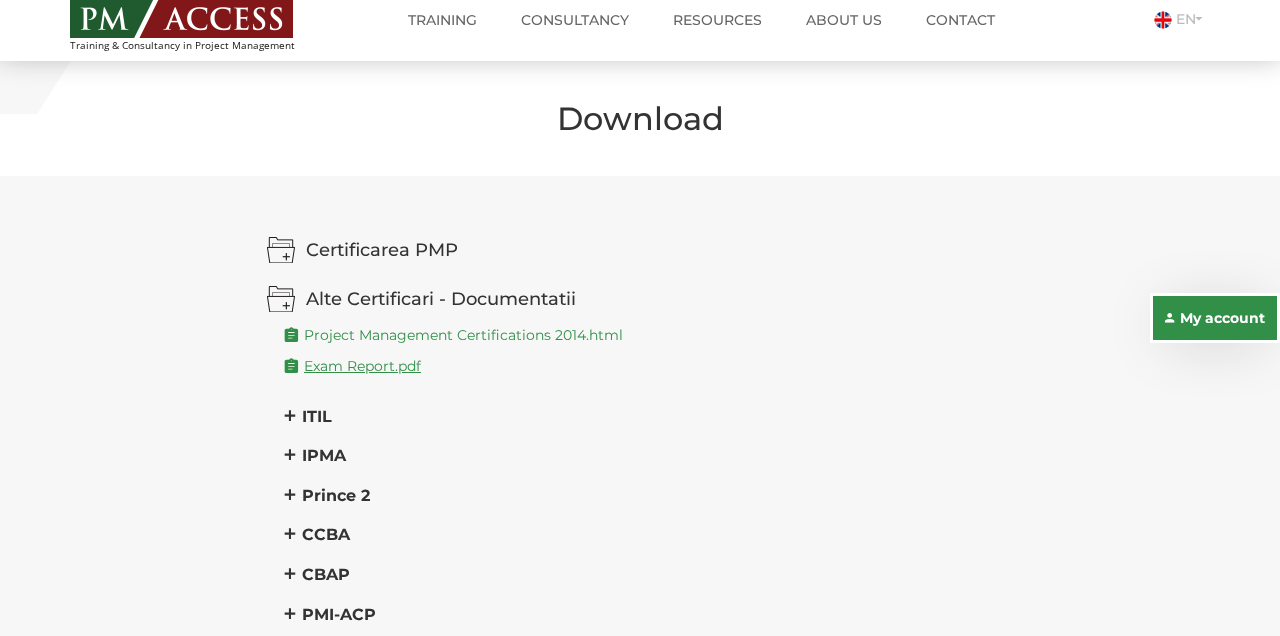 click on "Exam Report.pdf" at bounding box center [353, 365] 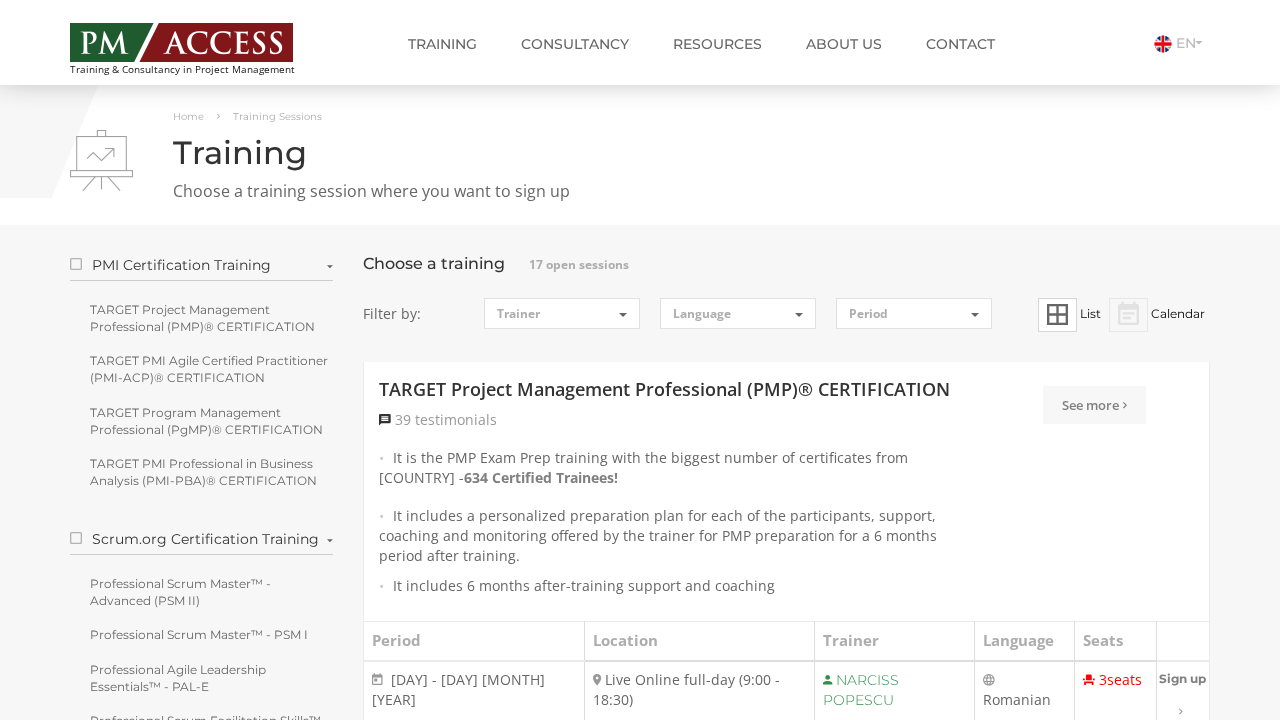 scroll, scrollTop: 0, scrollLeft: 0, axis: both 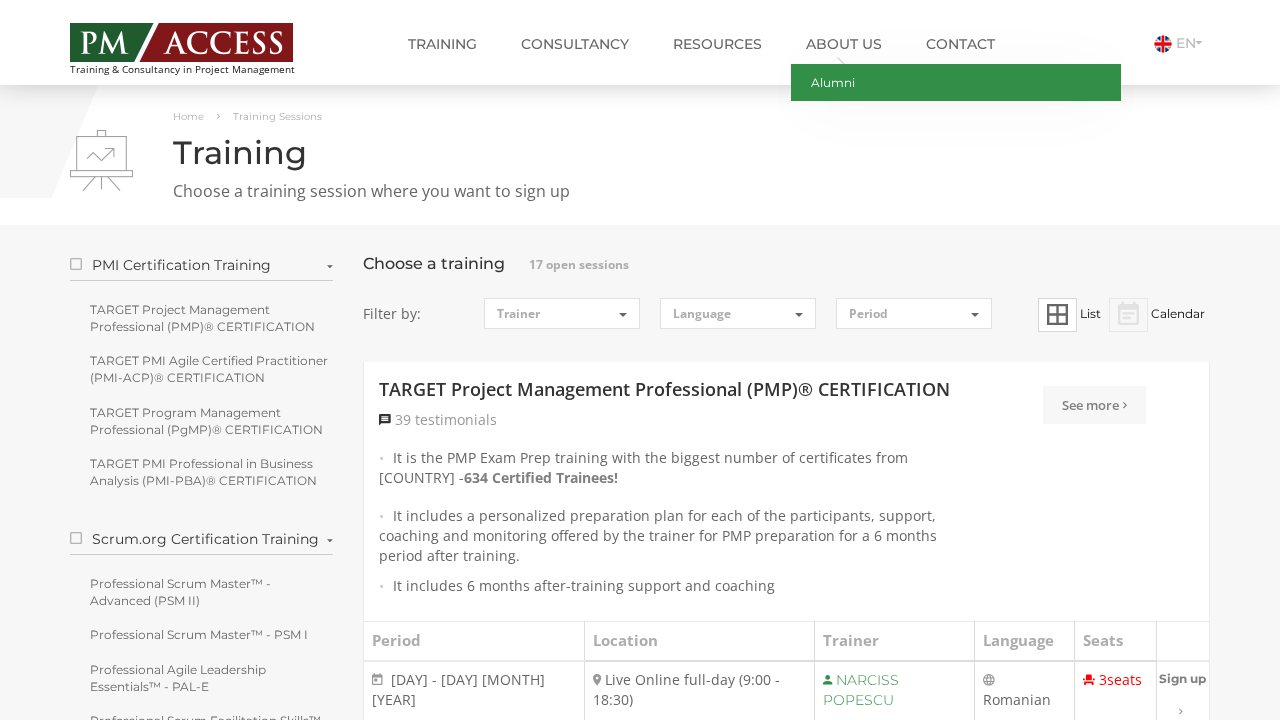 click on "Alumni" at bounding box center (956, 82) 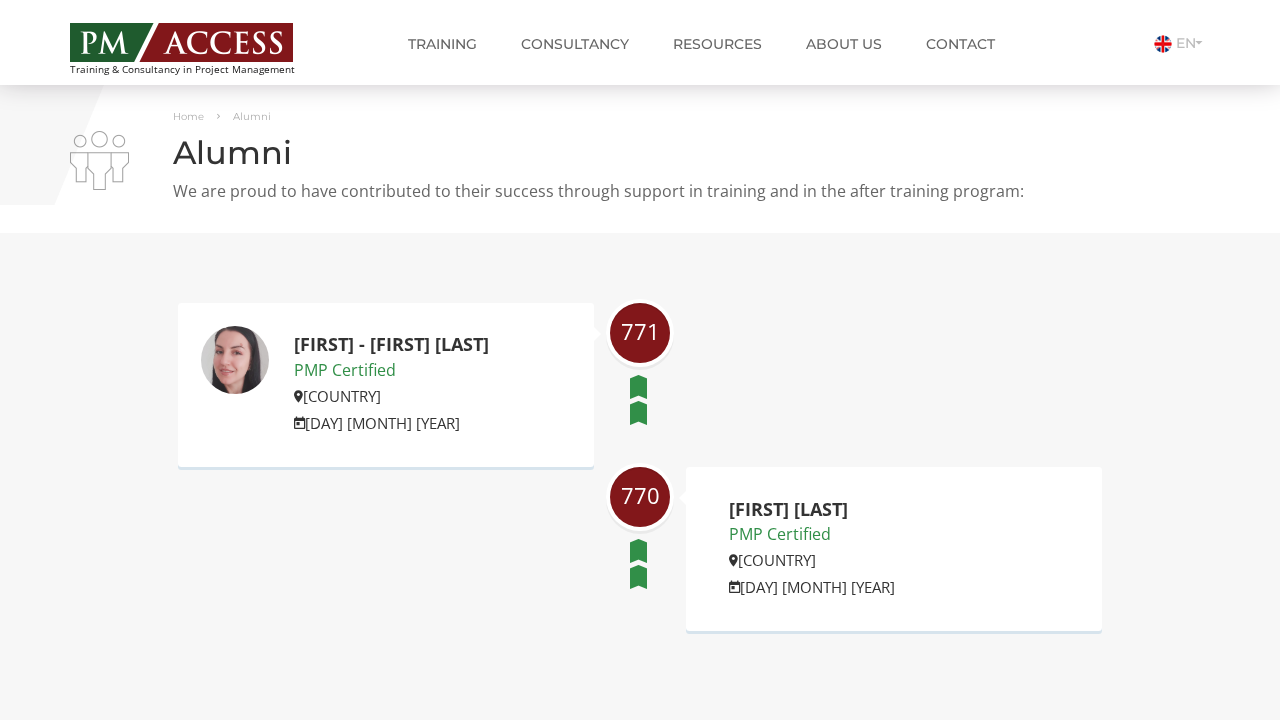 scroll, scrollTop: 0, scrollLeft: 0, axis: both 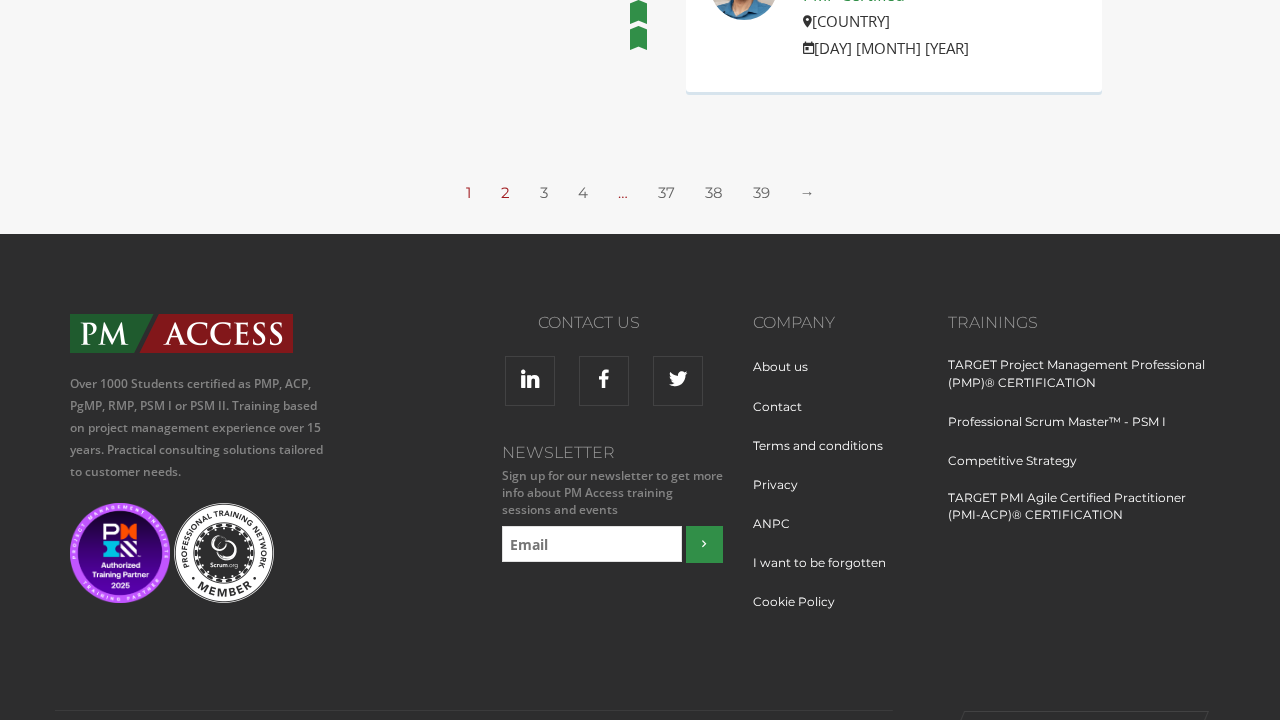 click on "2" at bounding box center (505, 192) 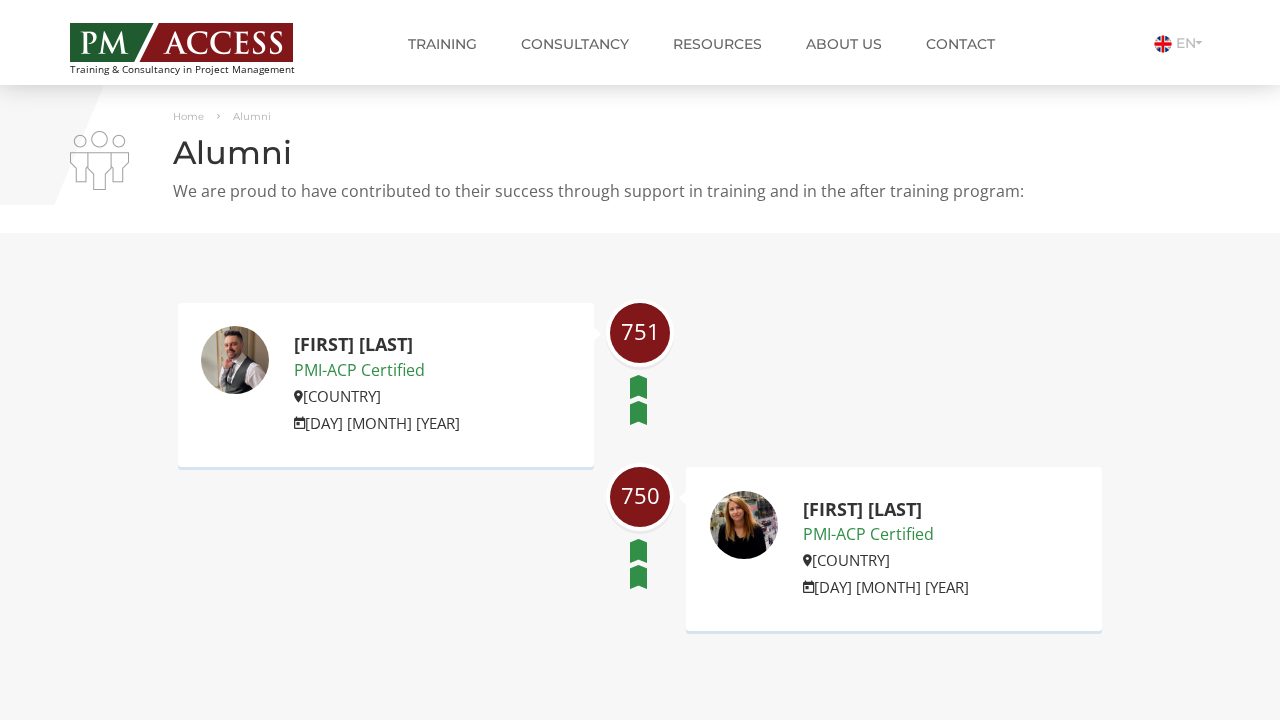 scroll, scrollTop: 0, scrollLeft: 0, axis: both 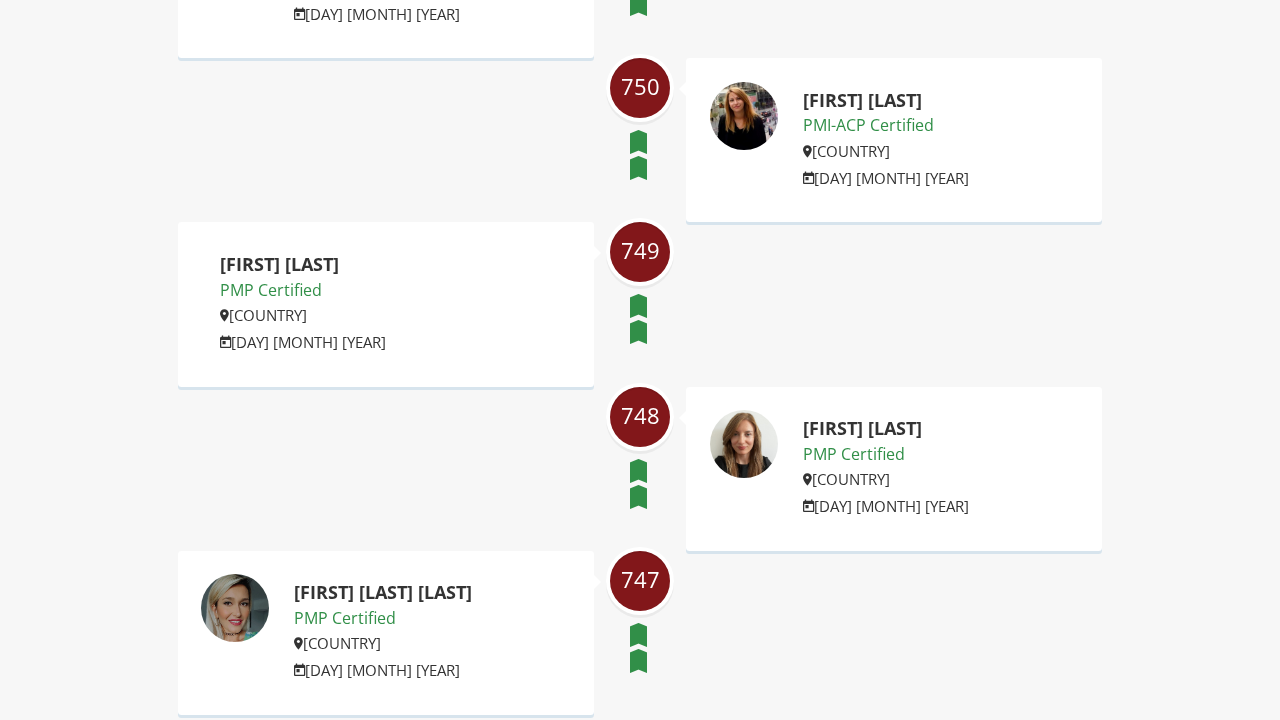 click at bounding box center (744, 116) 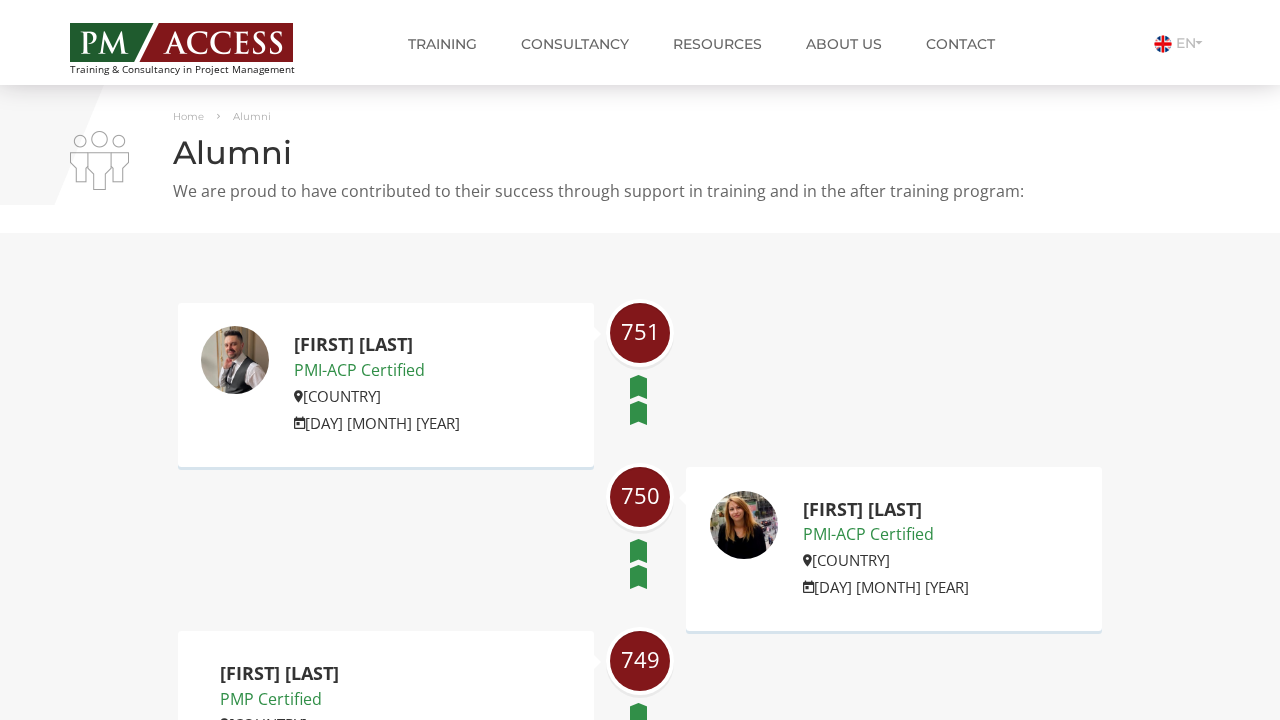 scroll, scrollTop: 0, scrollLeft: 0, axis: both 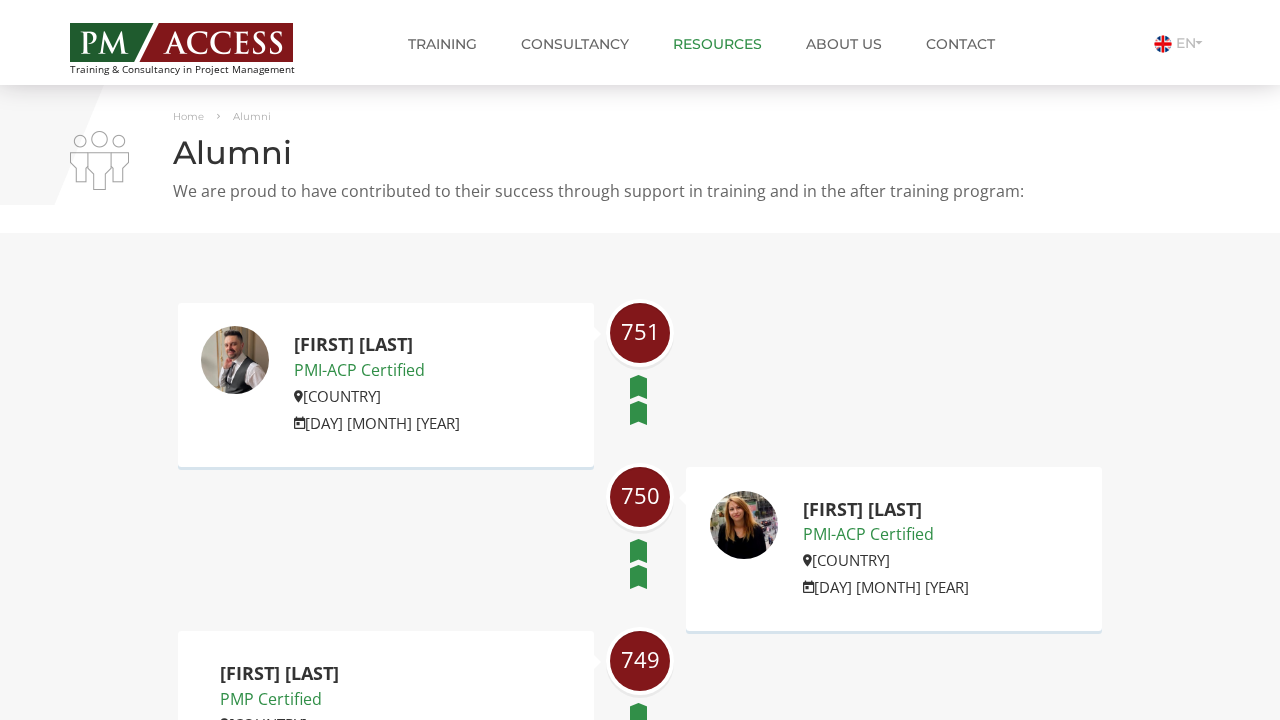click on "Resources" at bounding box center [717, 44] 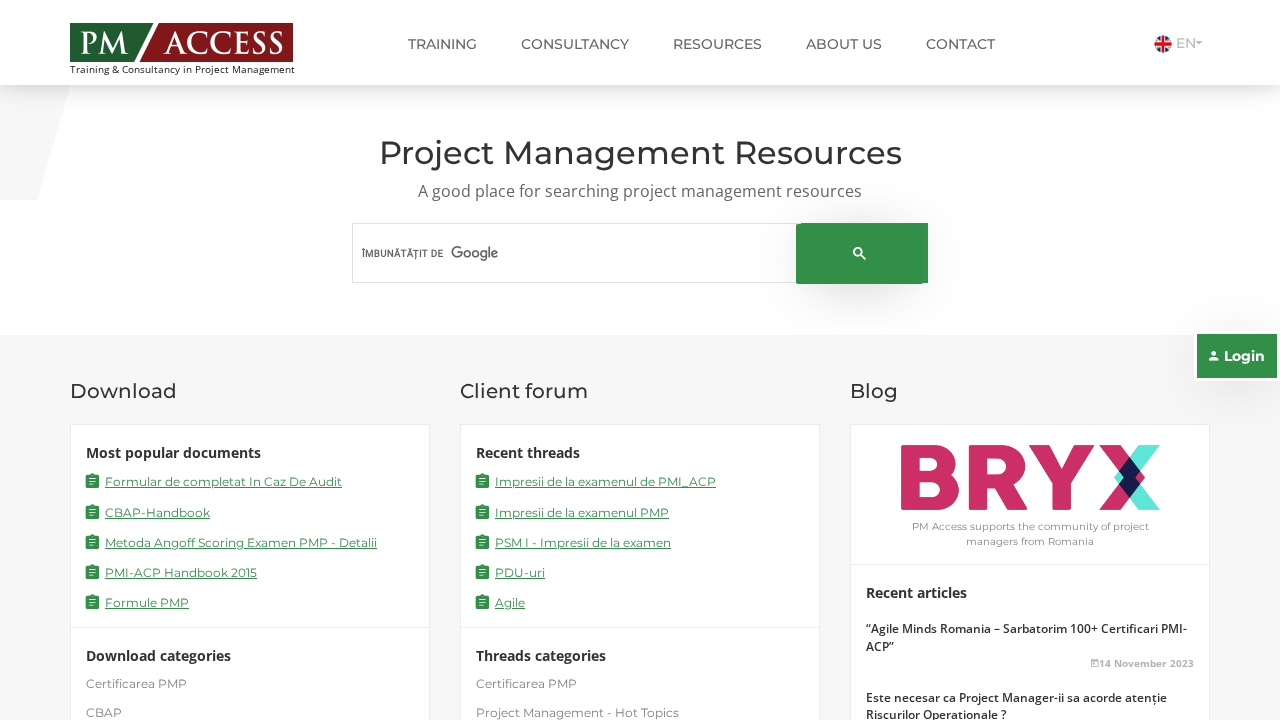 scroll, scrollTop: 0, scrollLeft: 0, axis: both 